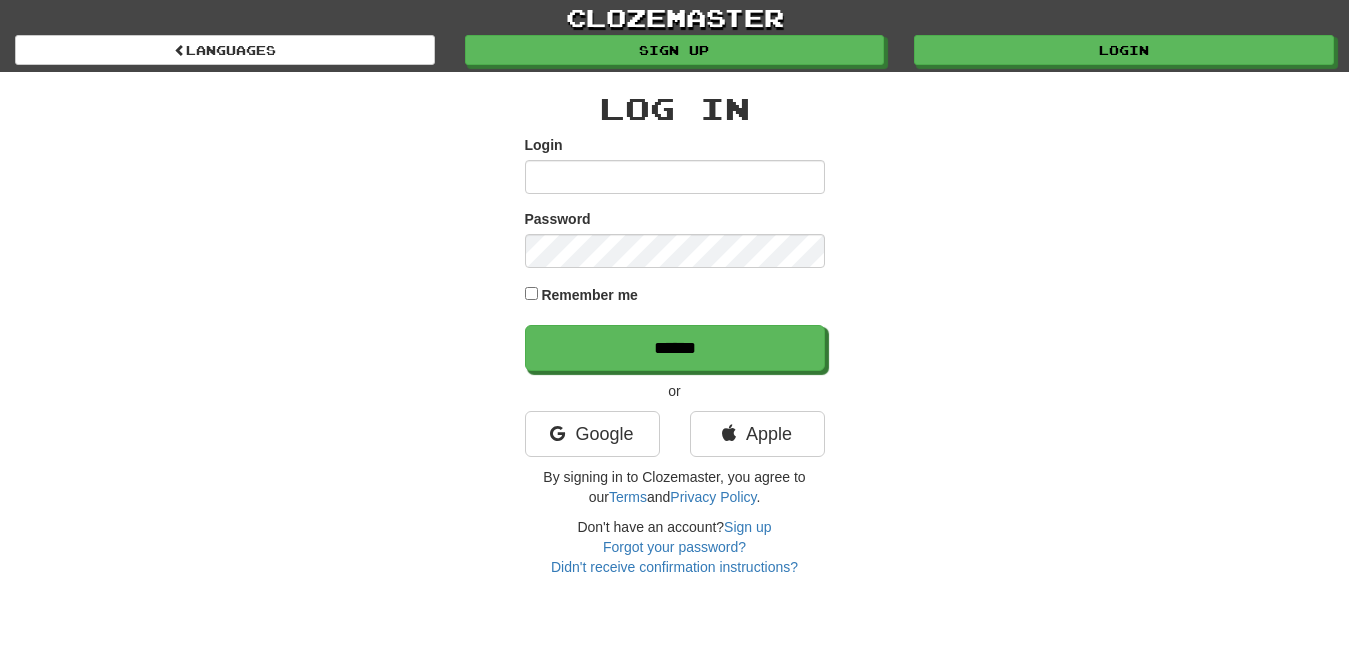 scroll, scrollTop: 0, scrollLeft: 0, axis: both 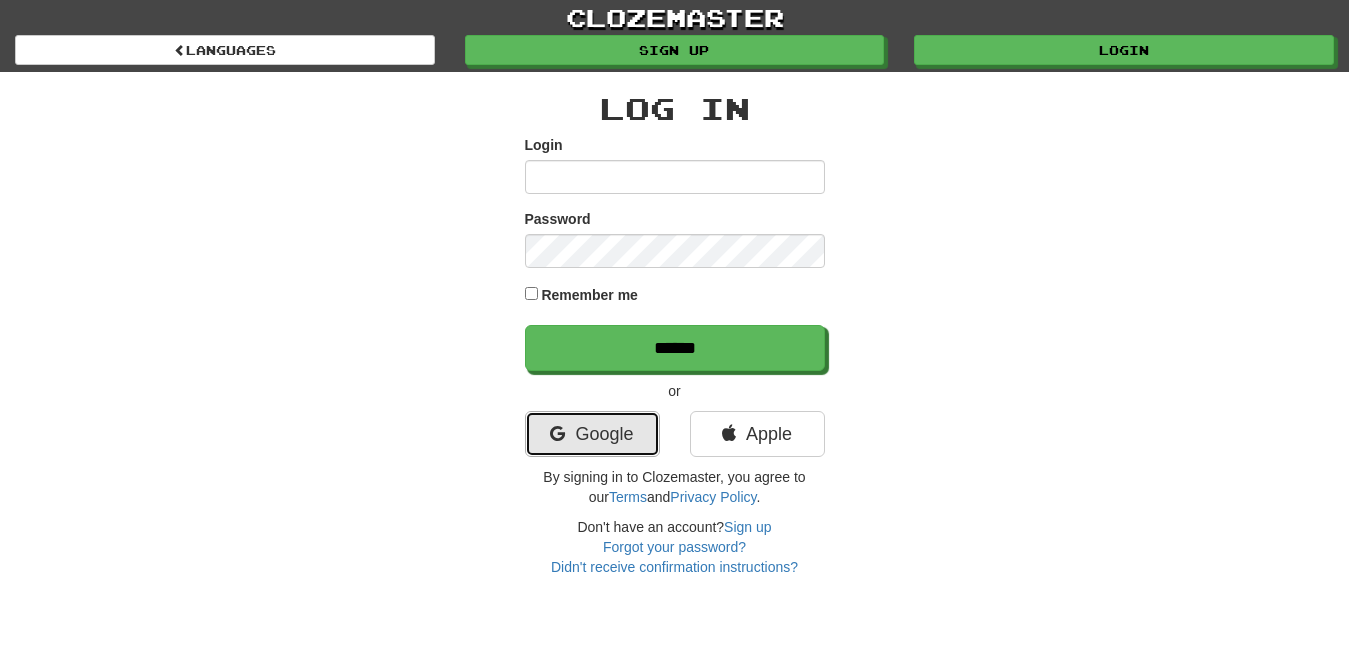 click on "Google" at bounding box center [592, 434] 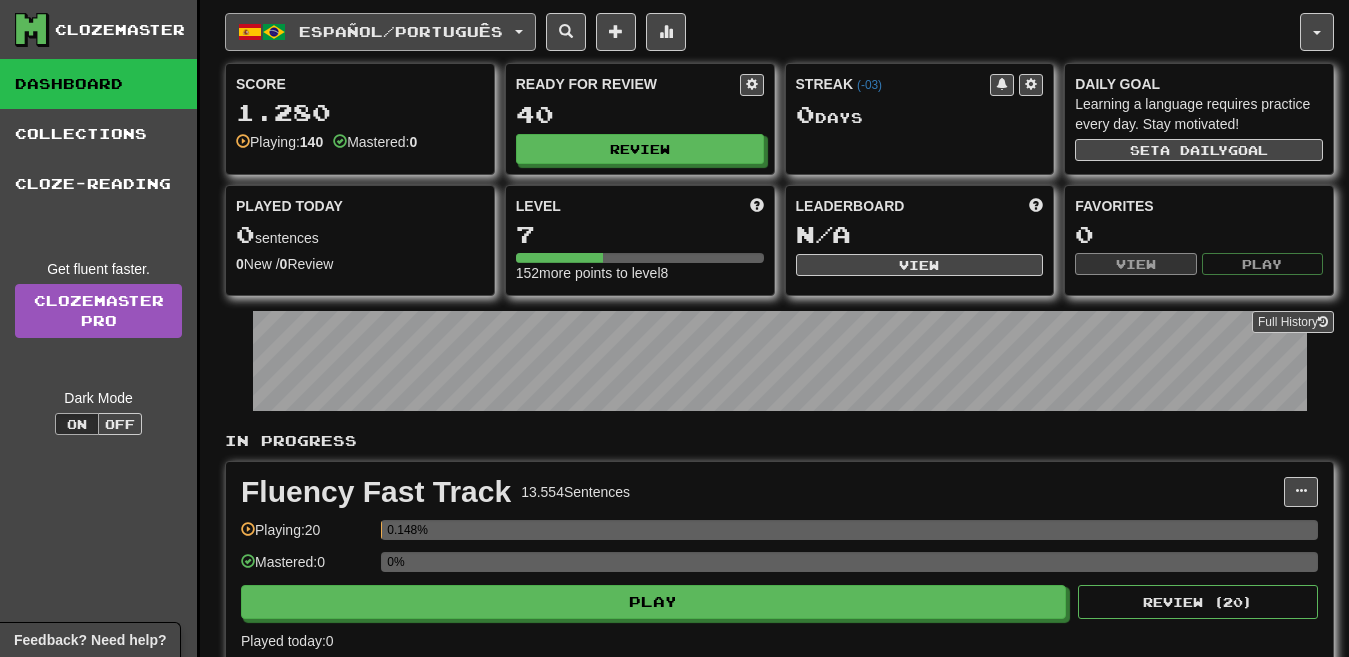 scroll, scrollTop: 0, scrollLeft: 0, axis: both 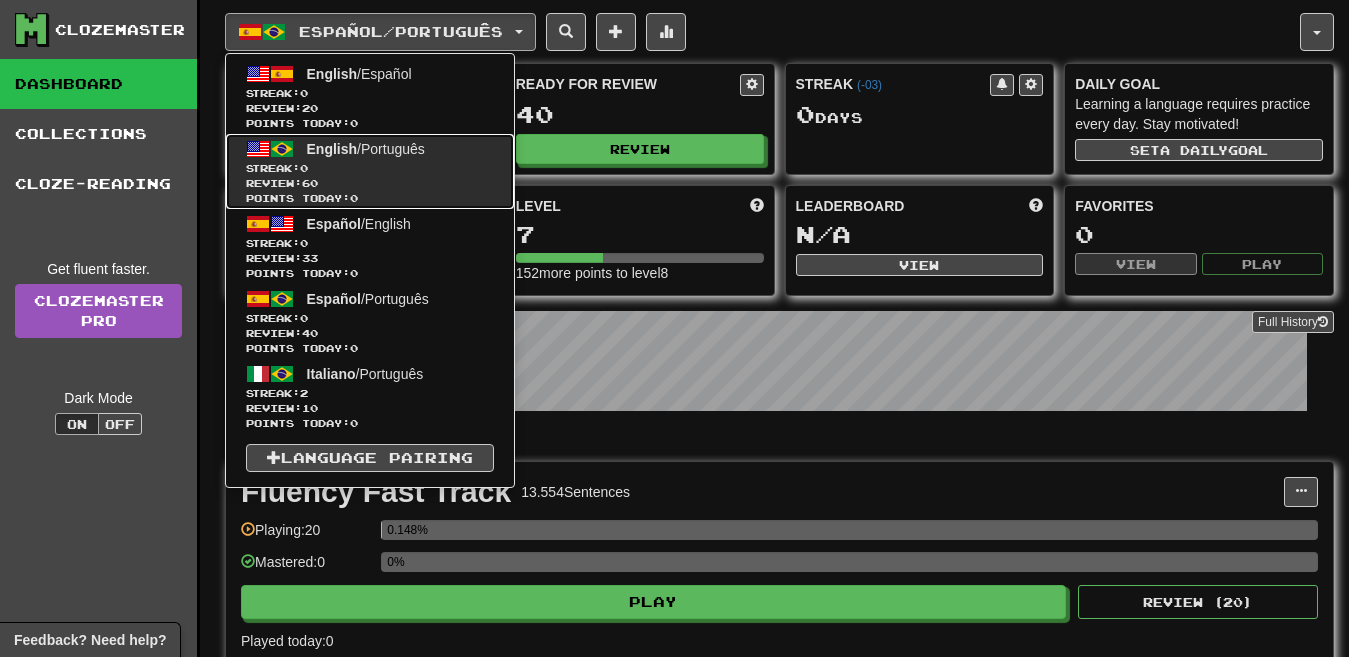click on "English  /  Português" at bounding box center (366, 149) 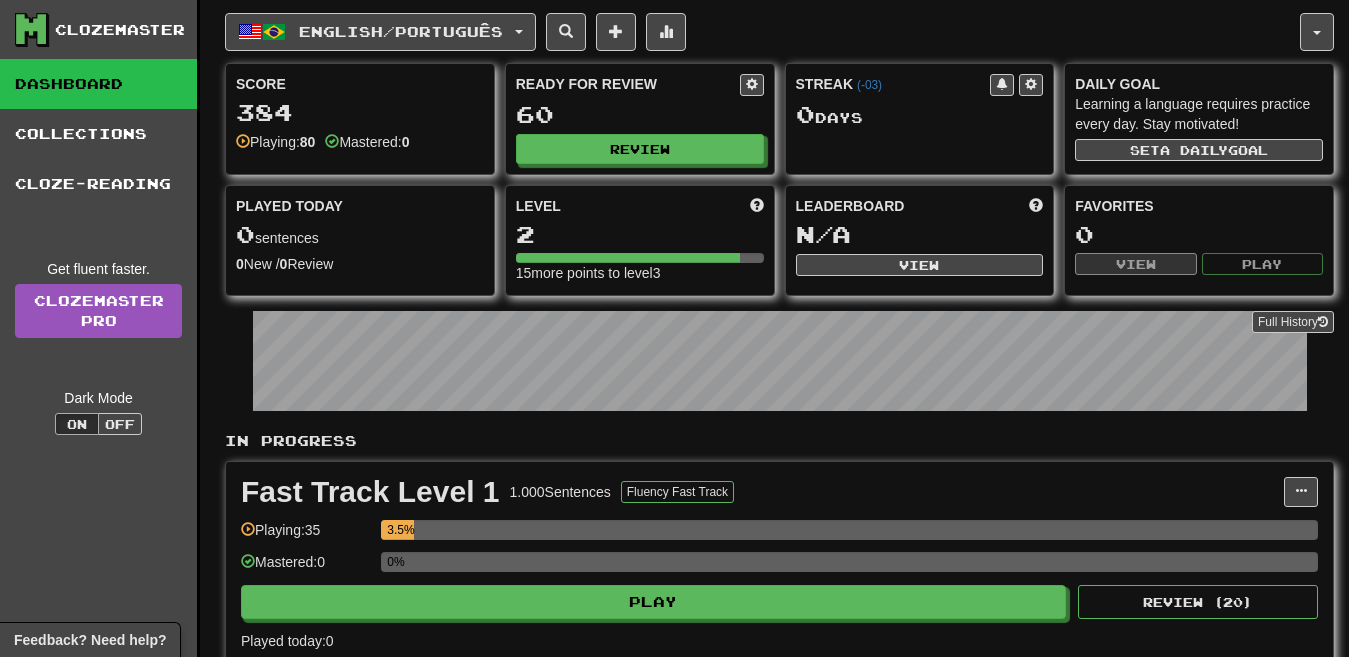 scroll, scrollTop: 0, scrollLeft: 0, axis: both 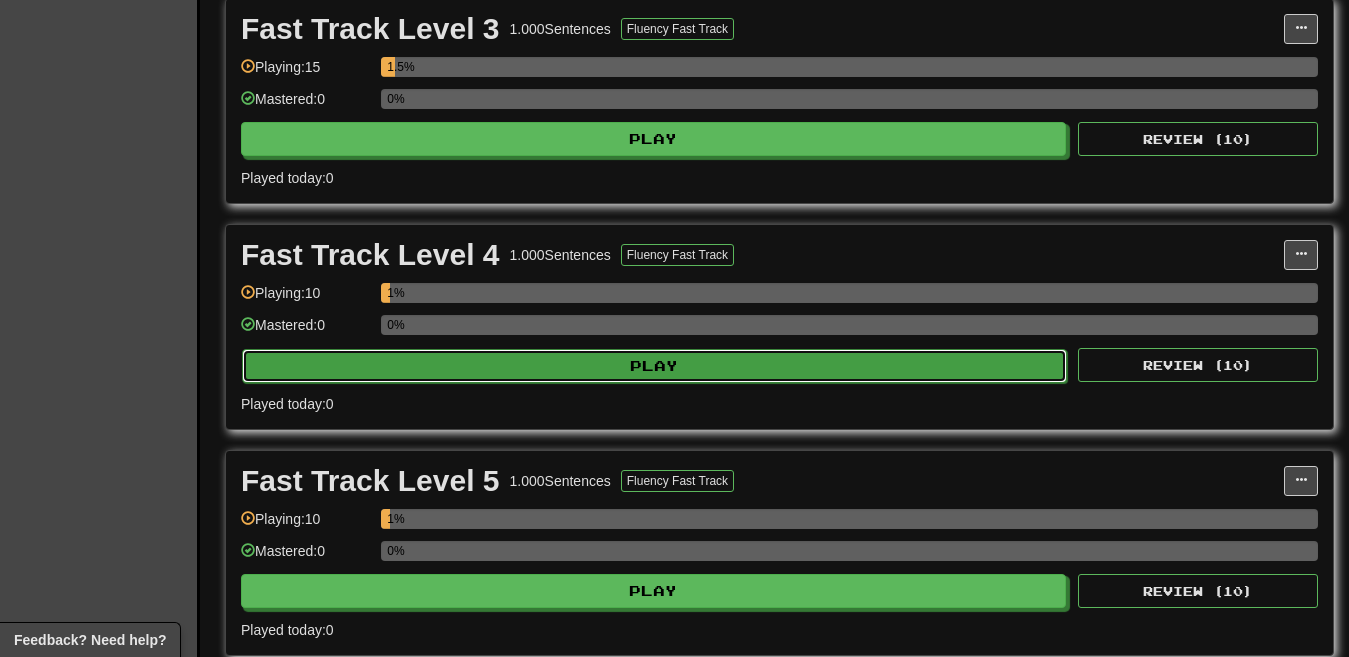 click on "Play" at bounding box center (654, 366) 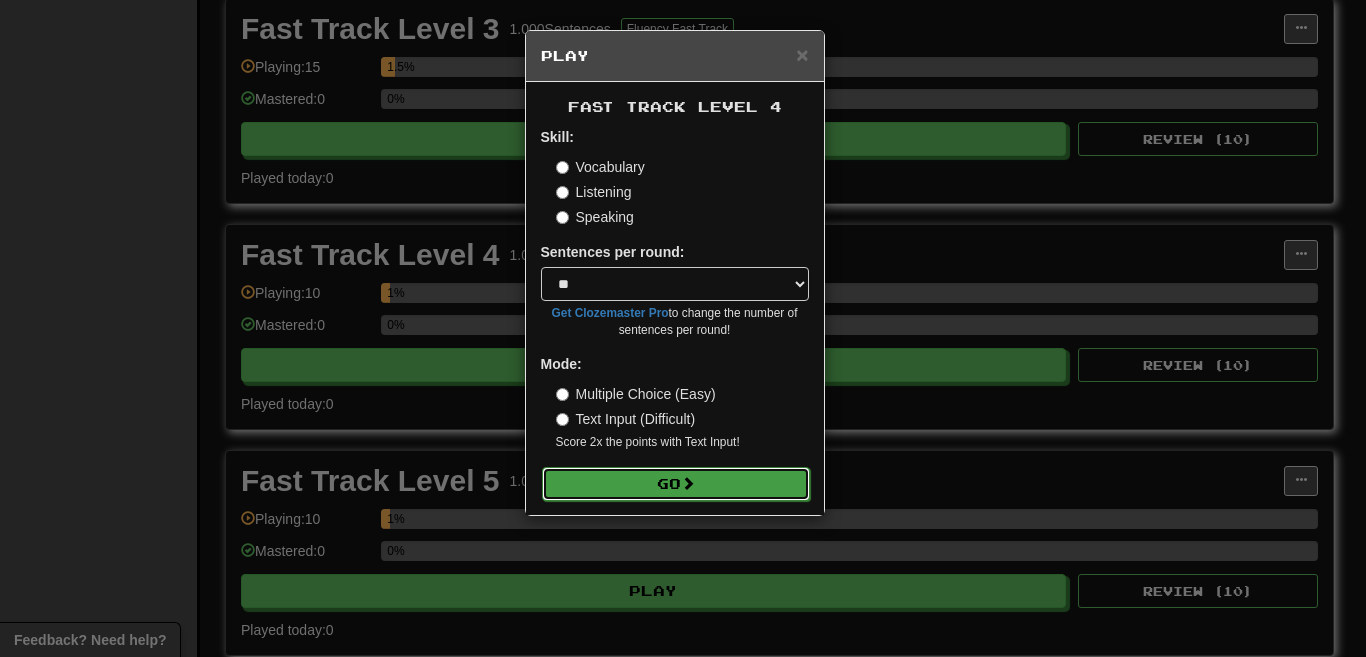 click on "Go" at bounding box center [676, 484] 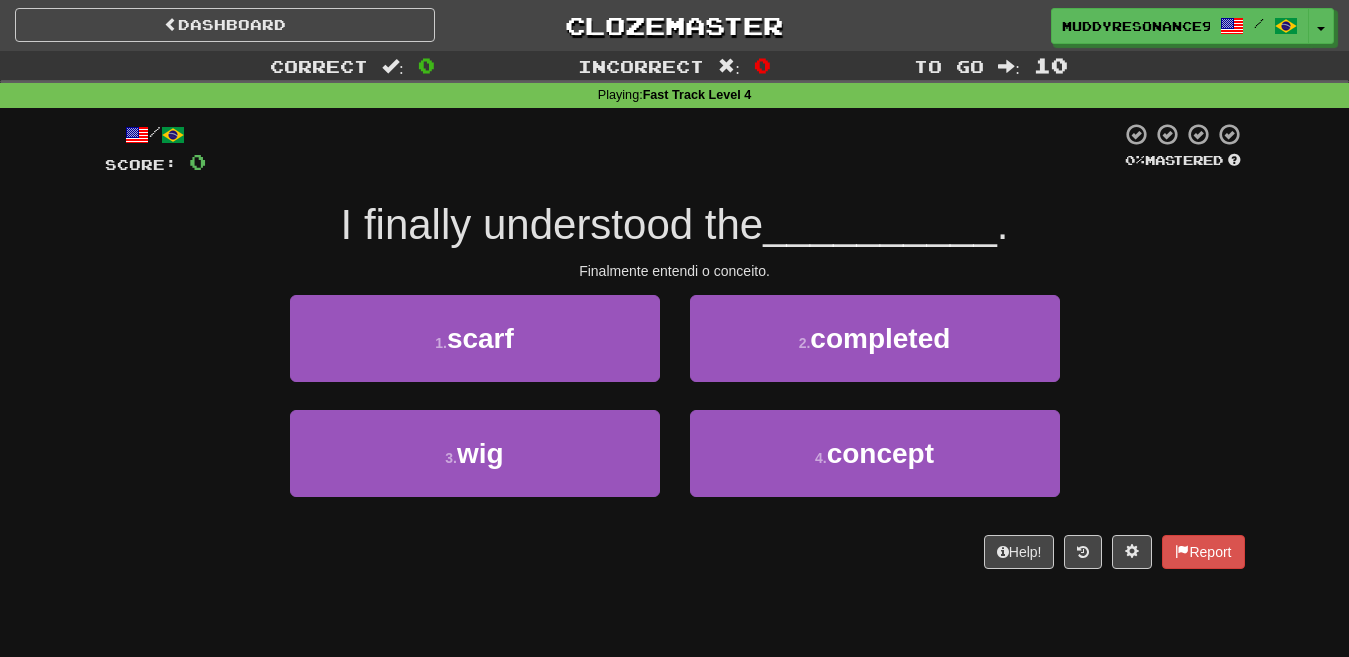 scroll, scrollTop: 0, scrollLeft: 0, axis: both 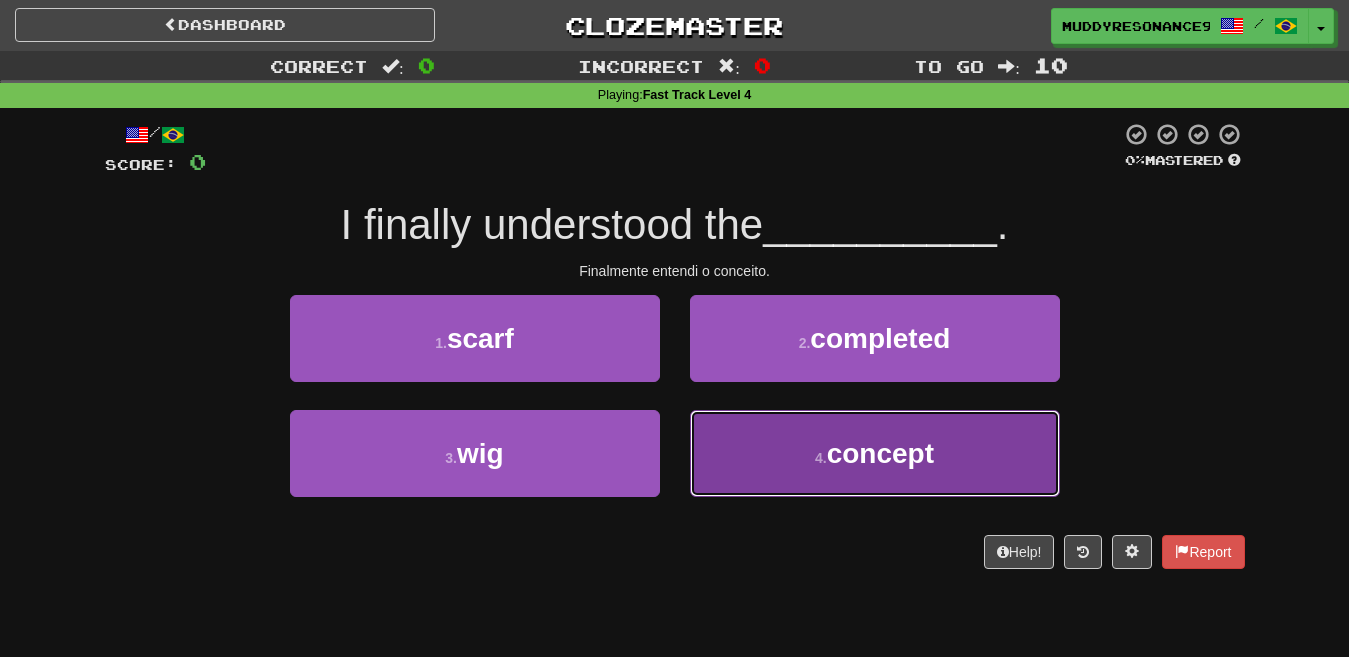 click on "concept" at bounding box center (880, 453) 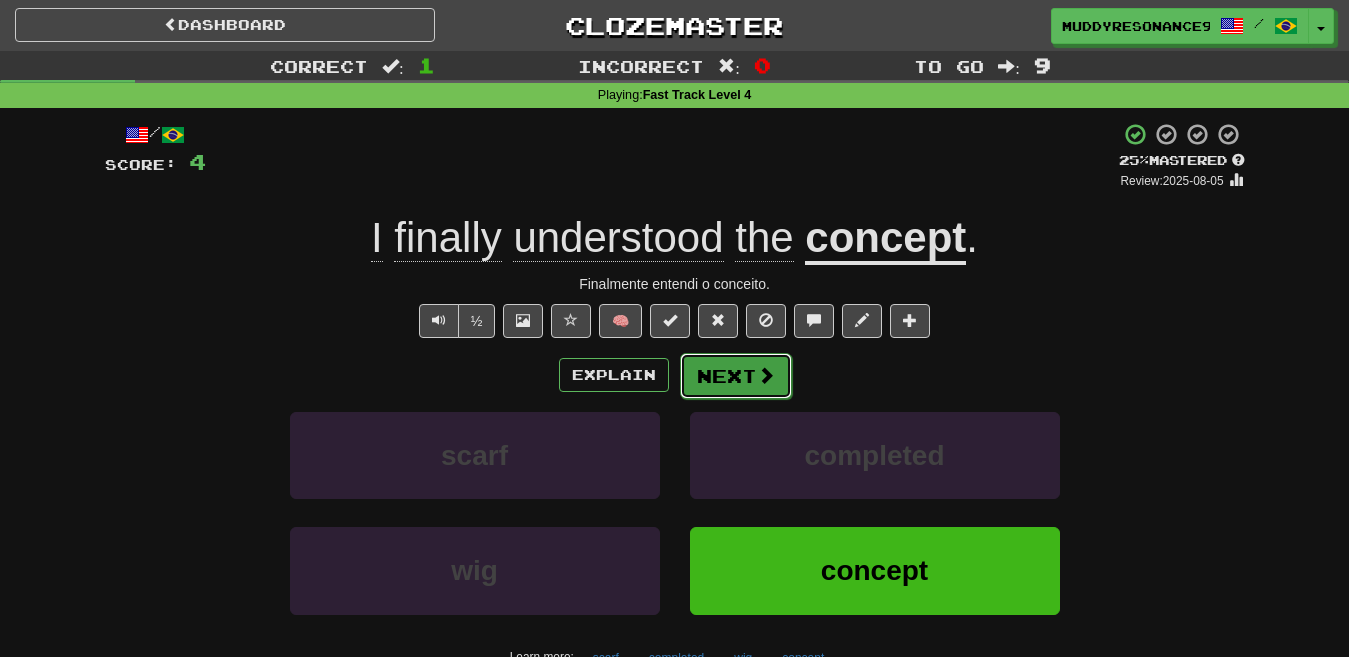 click on "Next" at bounding box center (736, 376) 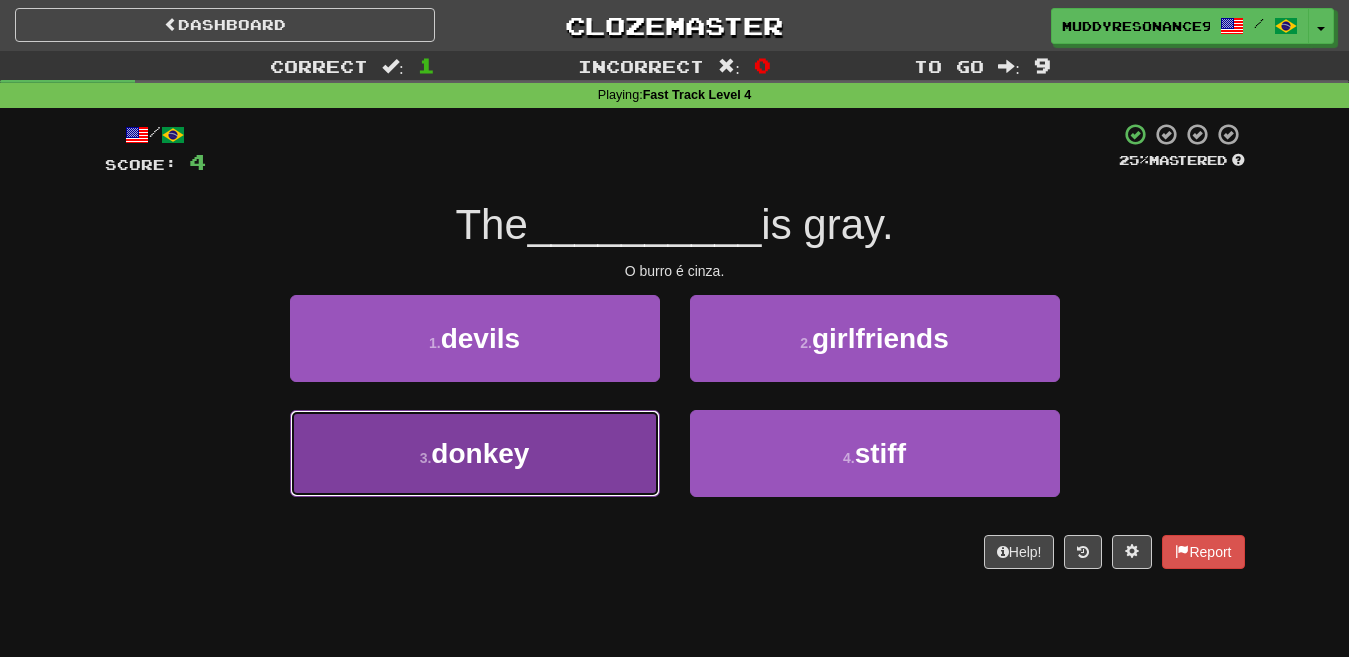 click on "3 .  donkey" at bounding box center (475, 453) 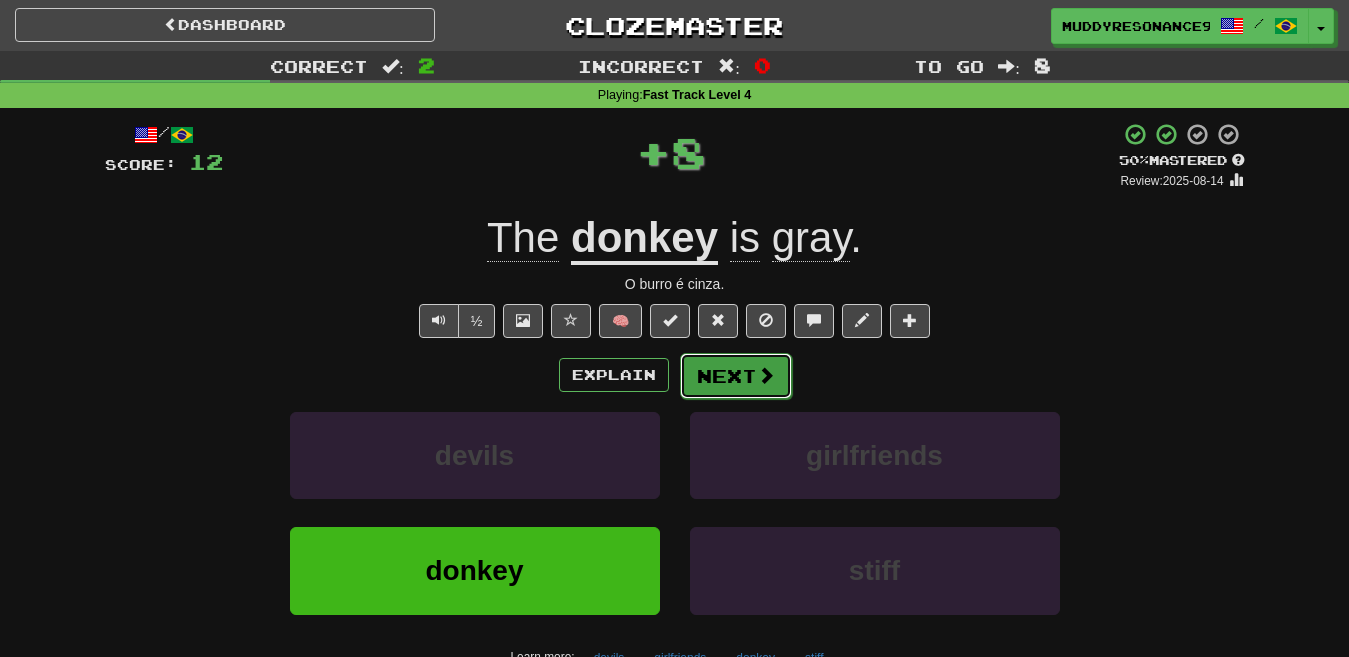 click on "Next" at bounding box center (736, 376) 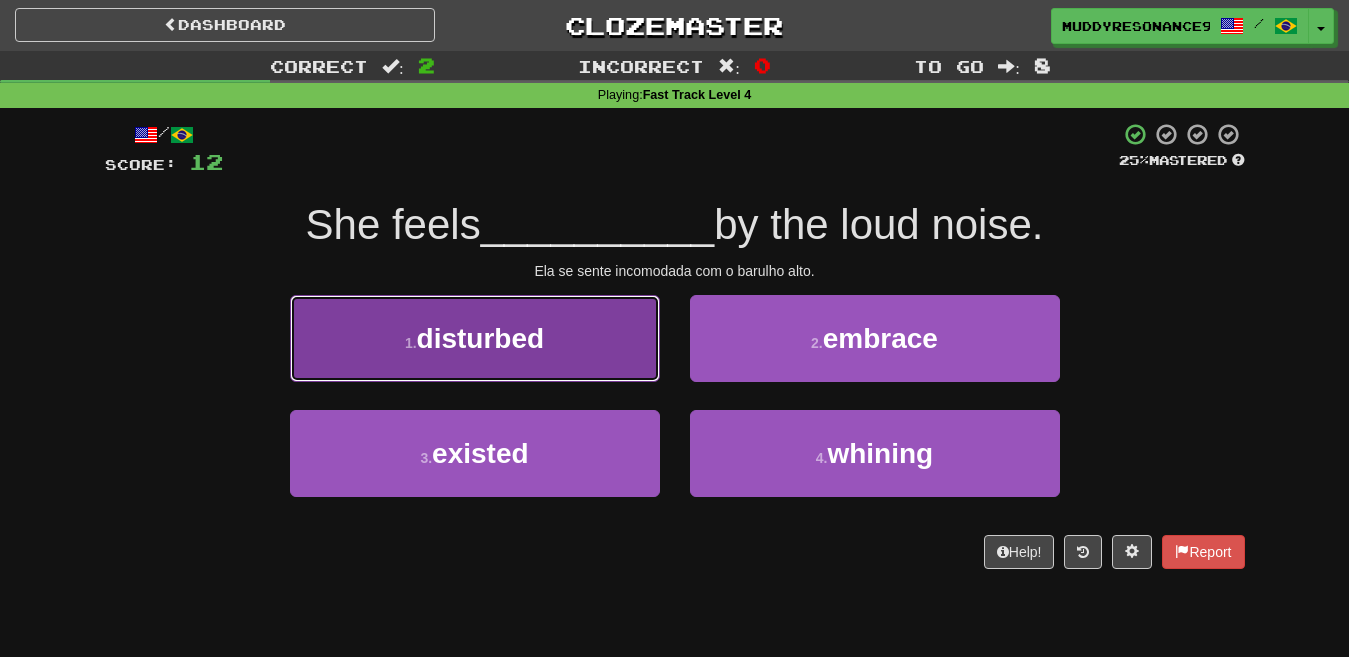 click on "1 .  disturbed" at bounding box center [475, 338] 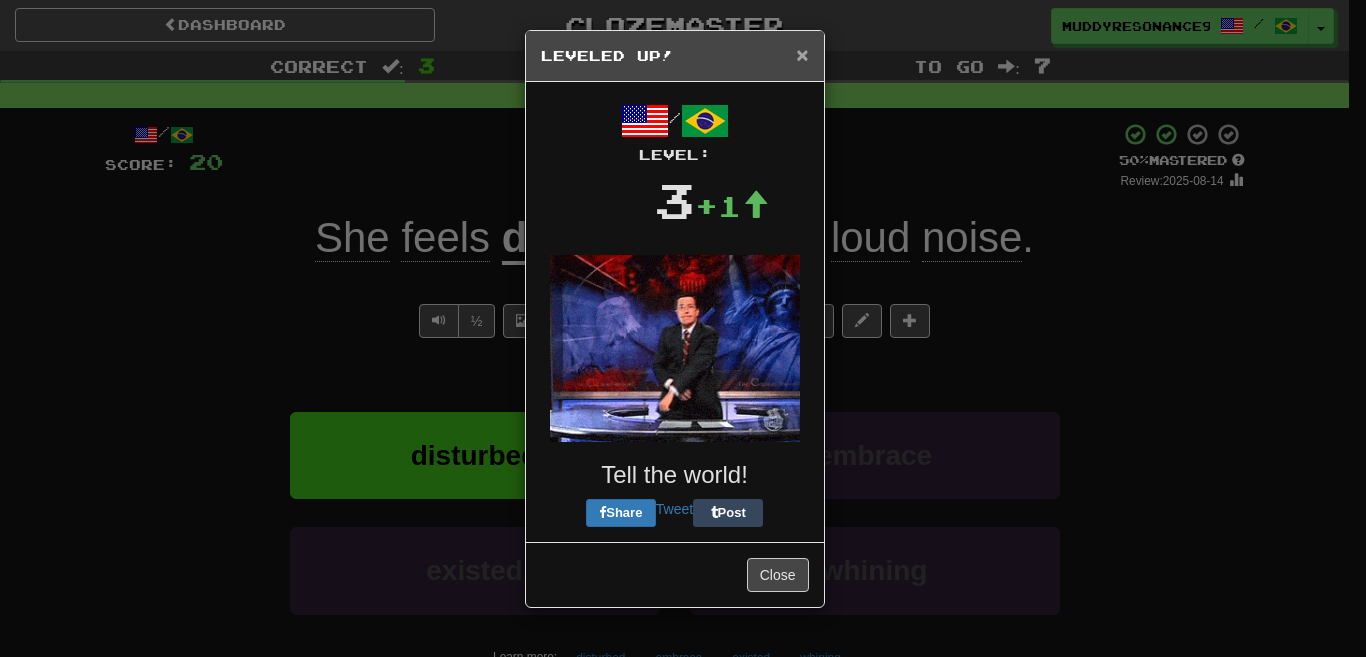 click on "×" at bounding box center [802, 54] 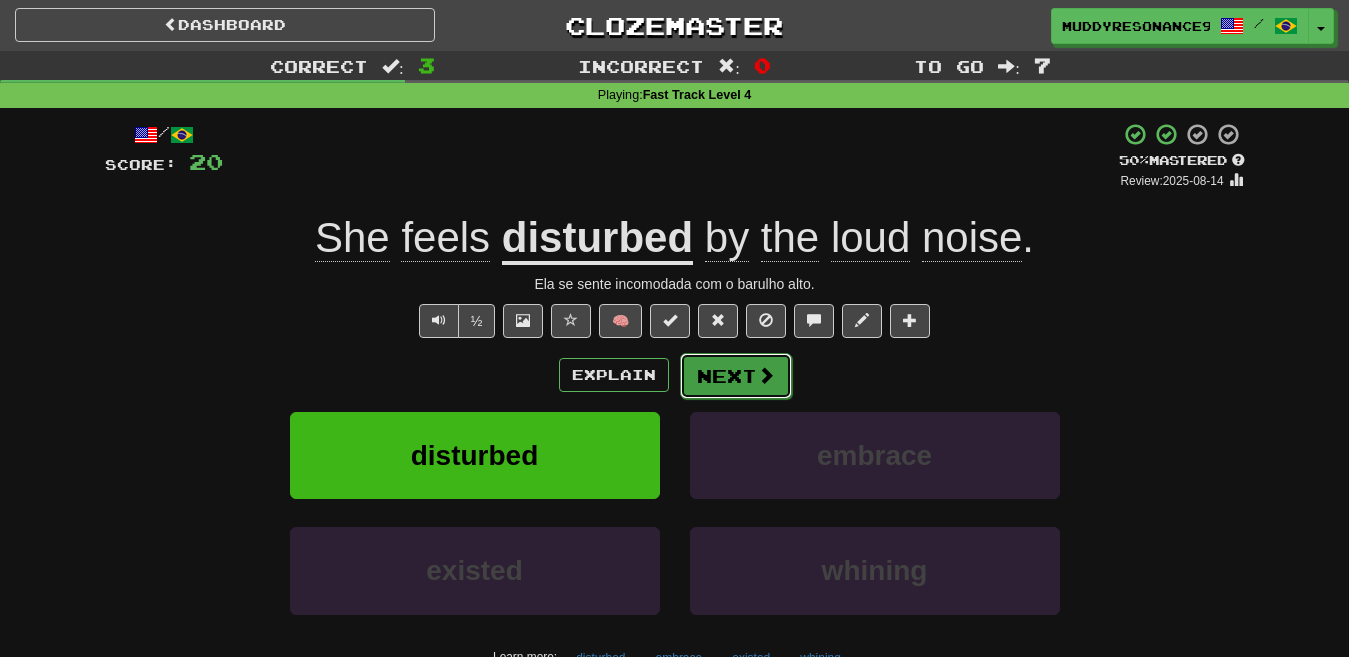 click at bounding box center (766, 375) 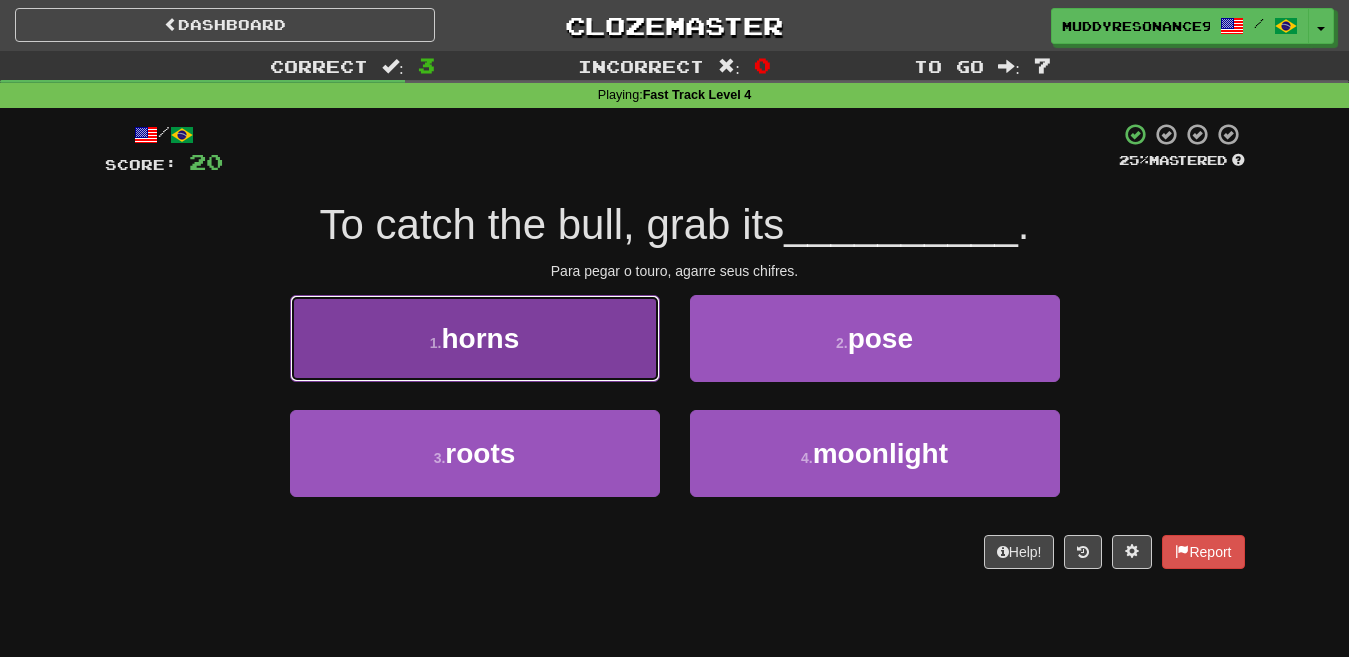 click on "1 .  horns" at bounding box center (475, 338) 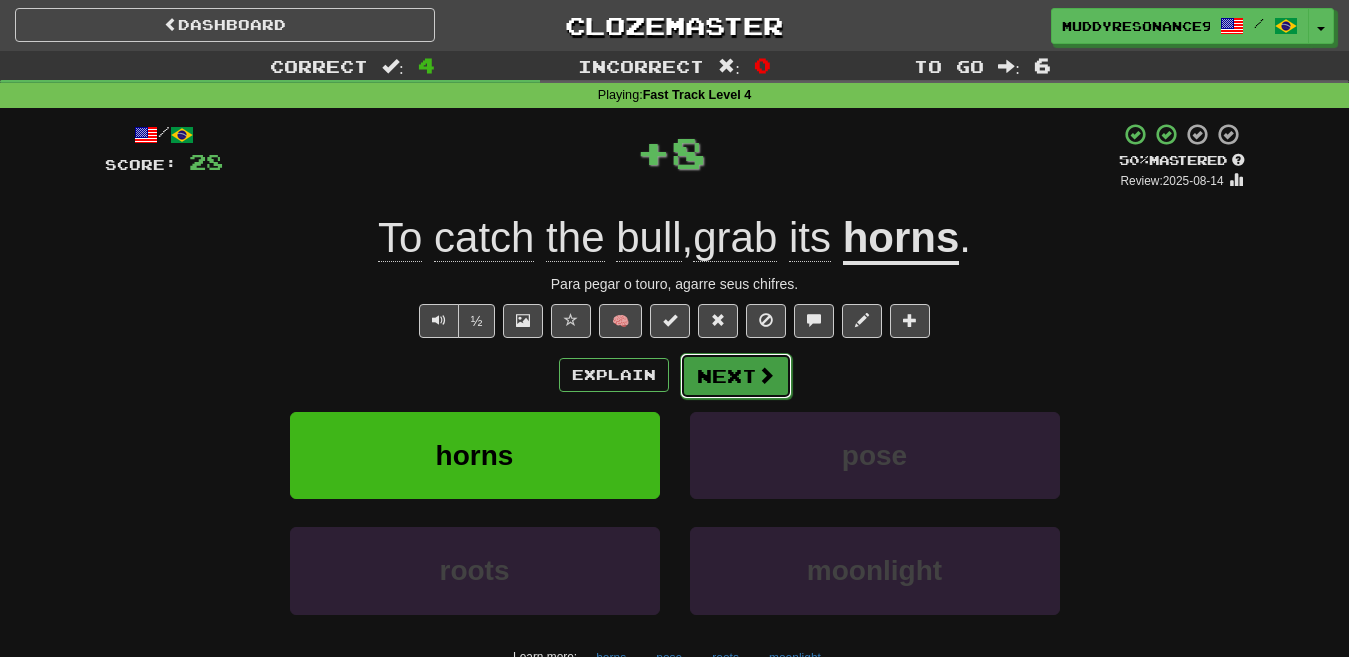 click on "Next" at bounding box center [736, 376] 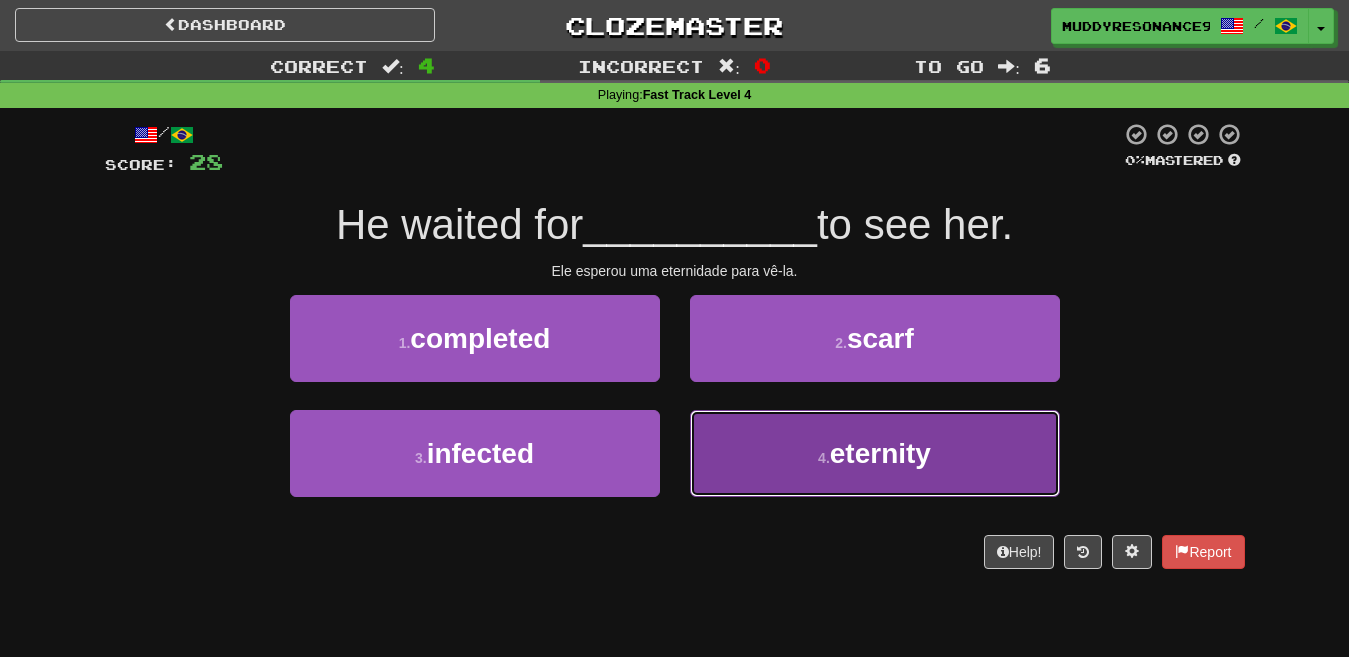 click on "eternity" at bounding box center [880, 453] 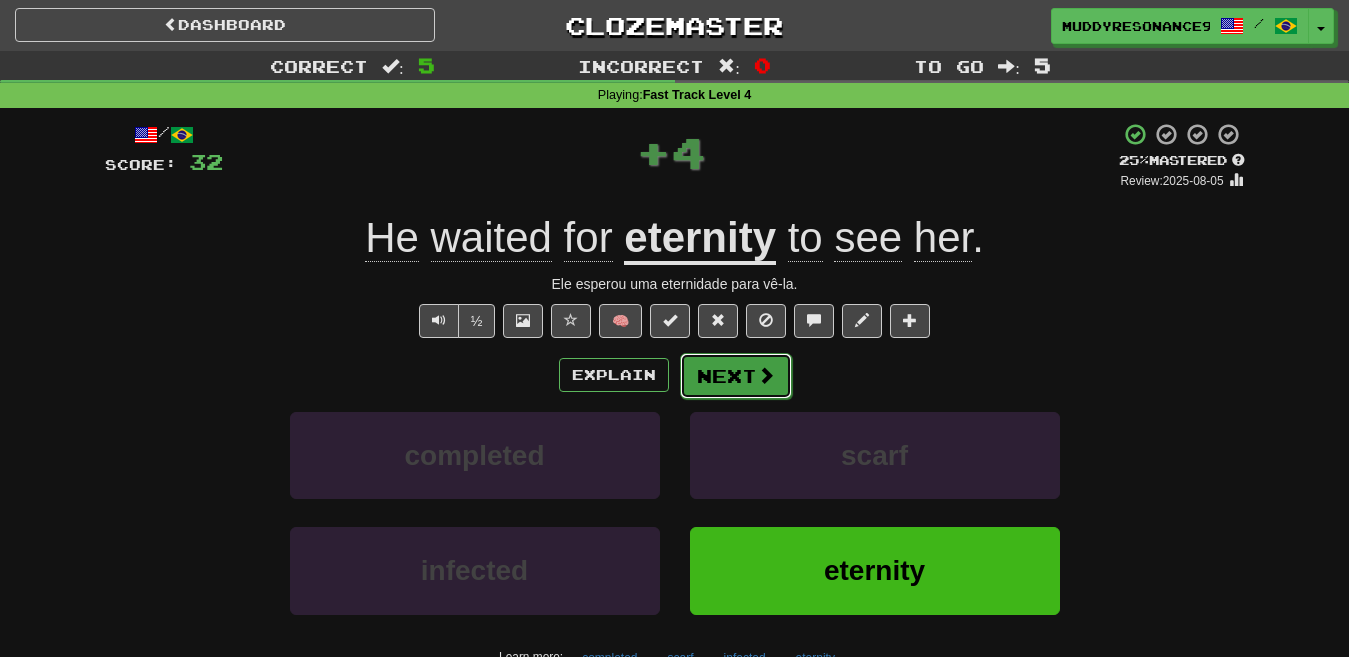 click at bounding box center [766, 375] 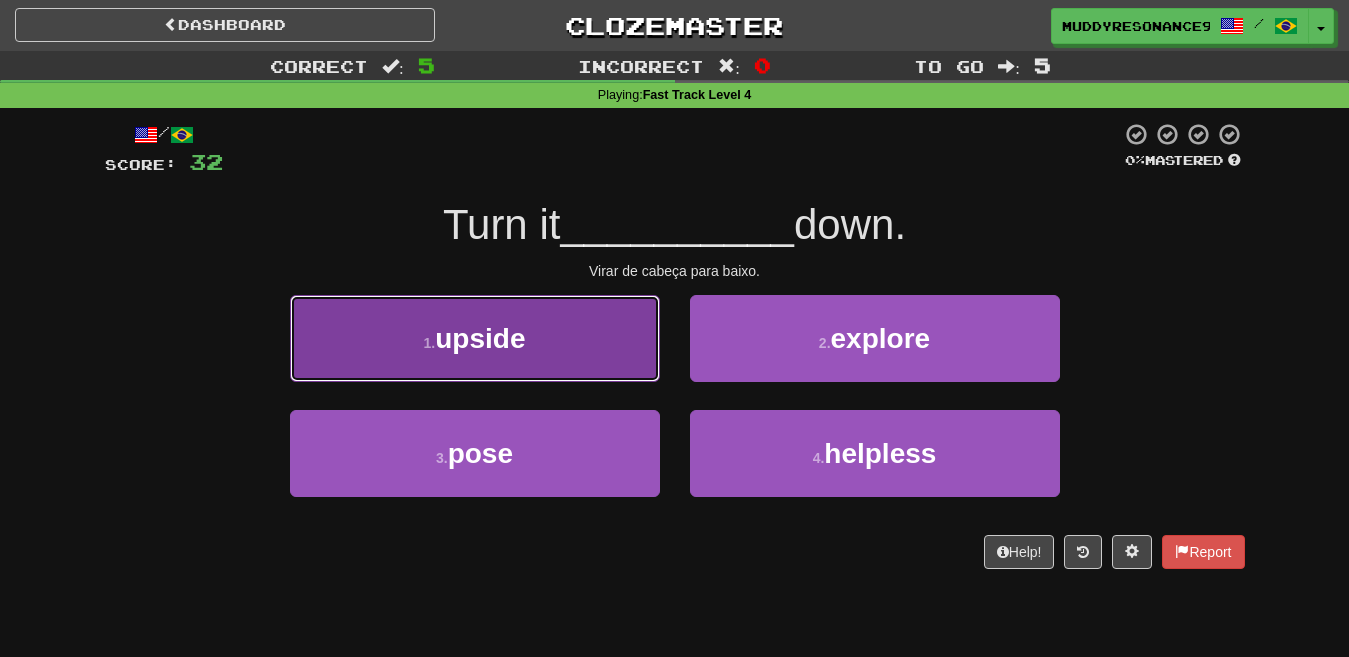 click on "1 .  upside" at bounding box center (475, 338) 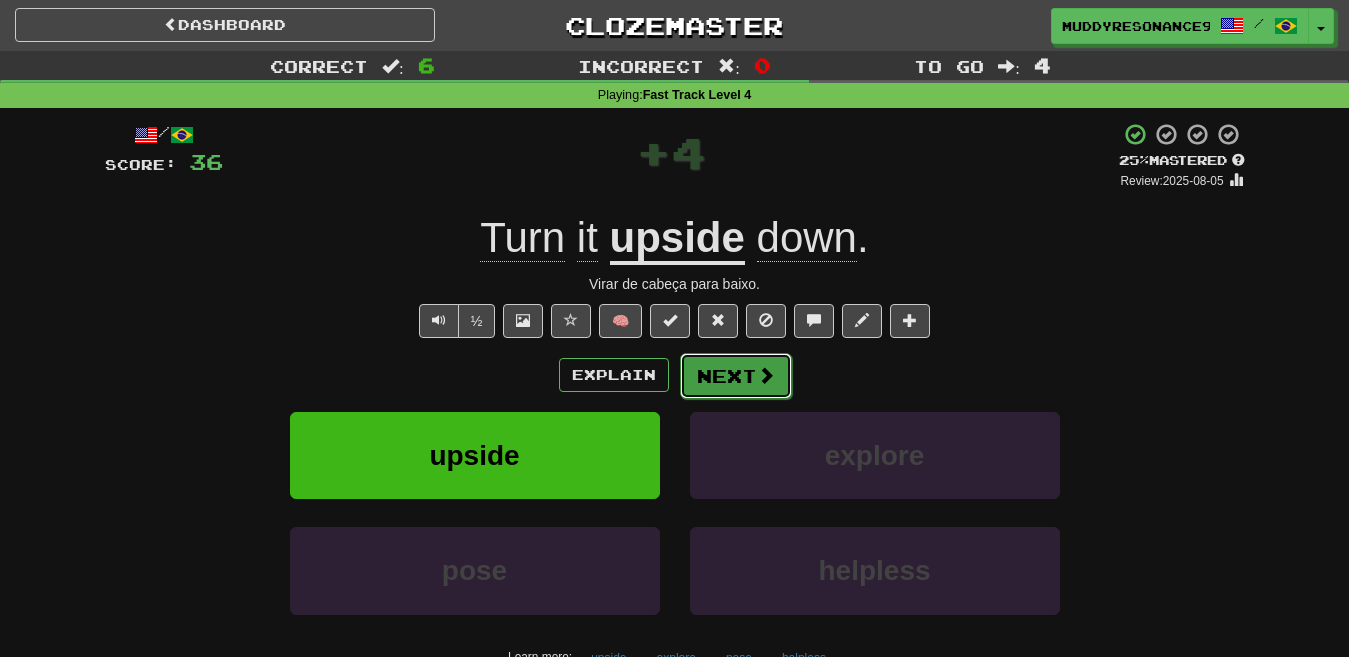 click on "Next" at bounding box center [736, 376] 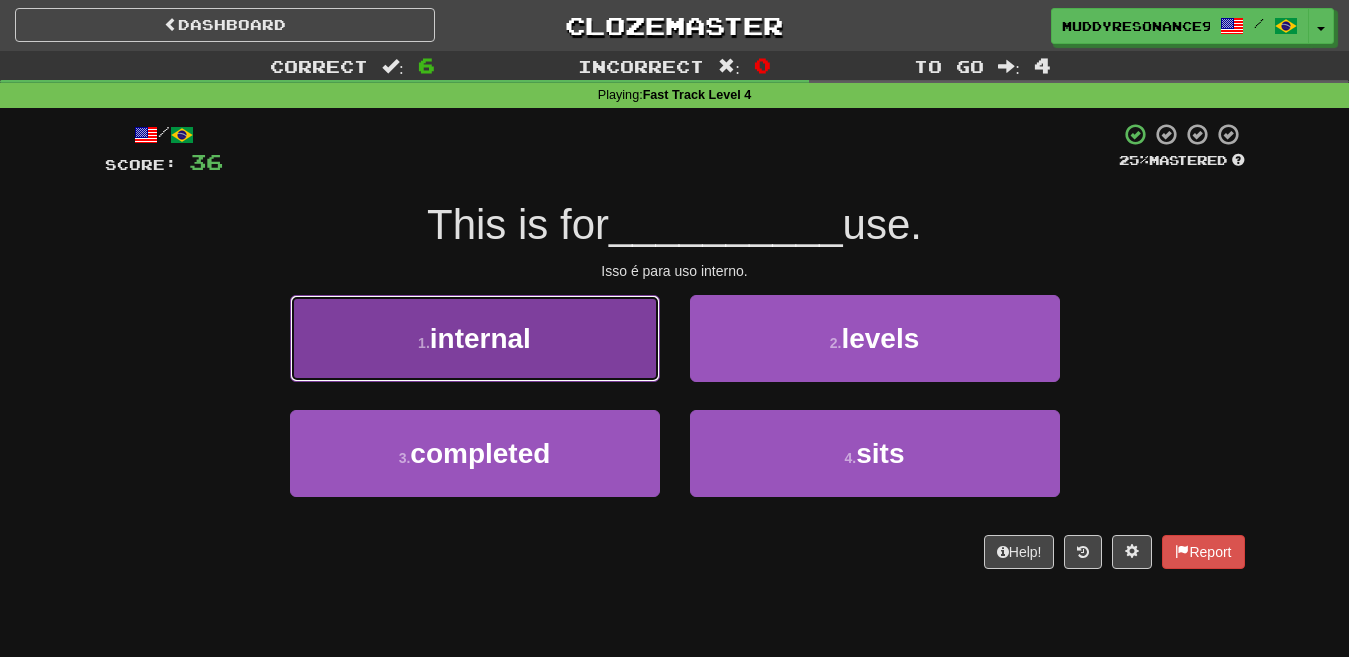 click on "1 .  internal" at bounding box center [475, 338] 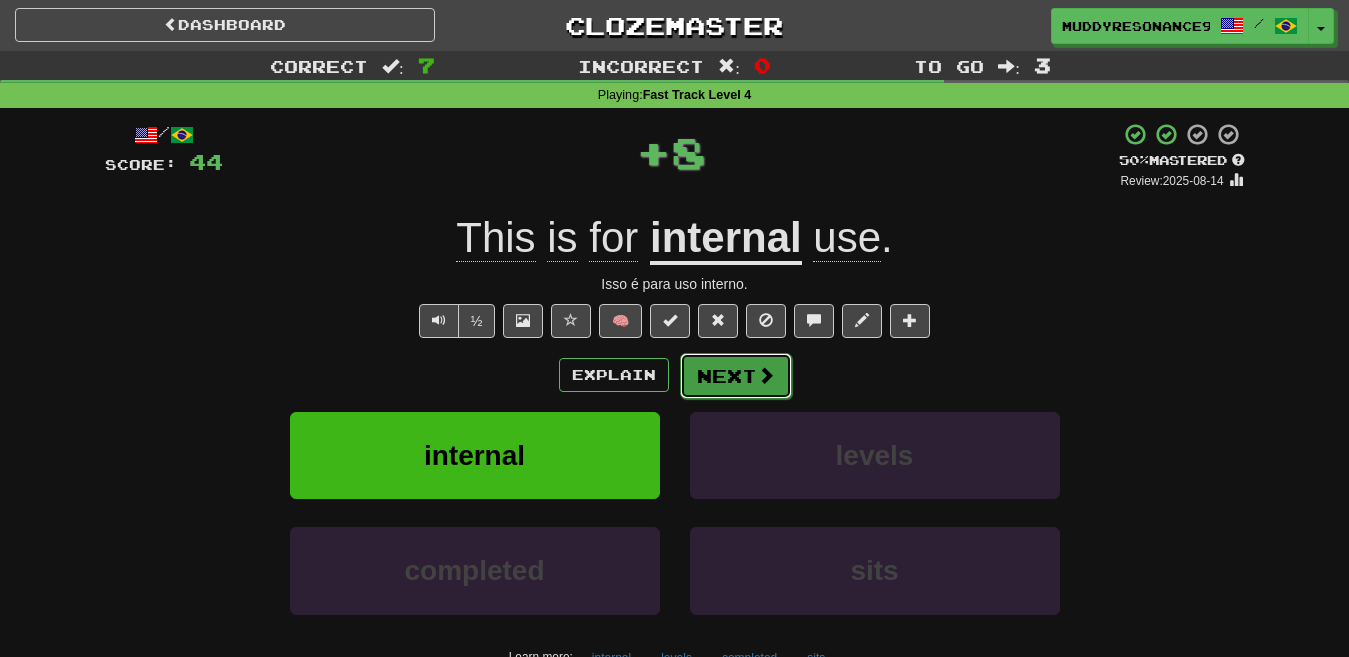 click on "Next" at bounding box center [736, 376] 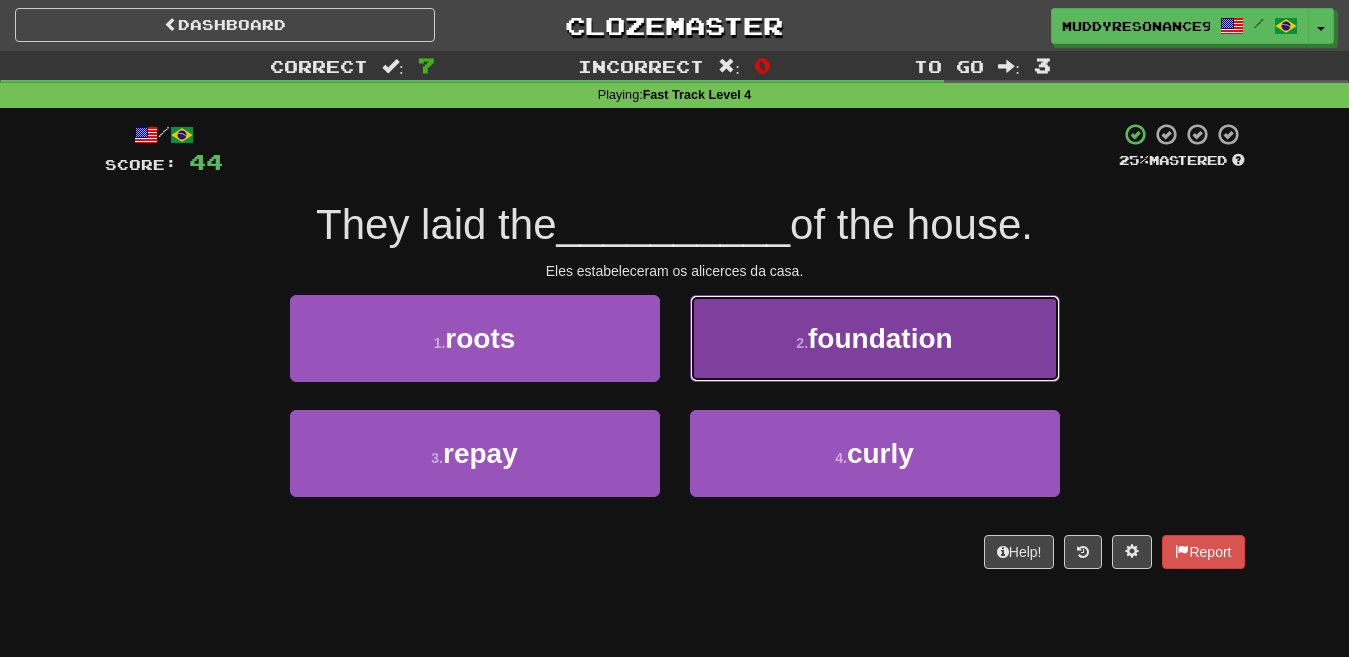 click on "2 .  foundation" at bounding box center [875, 338] 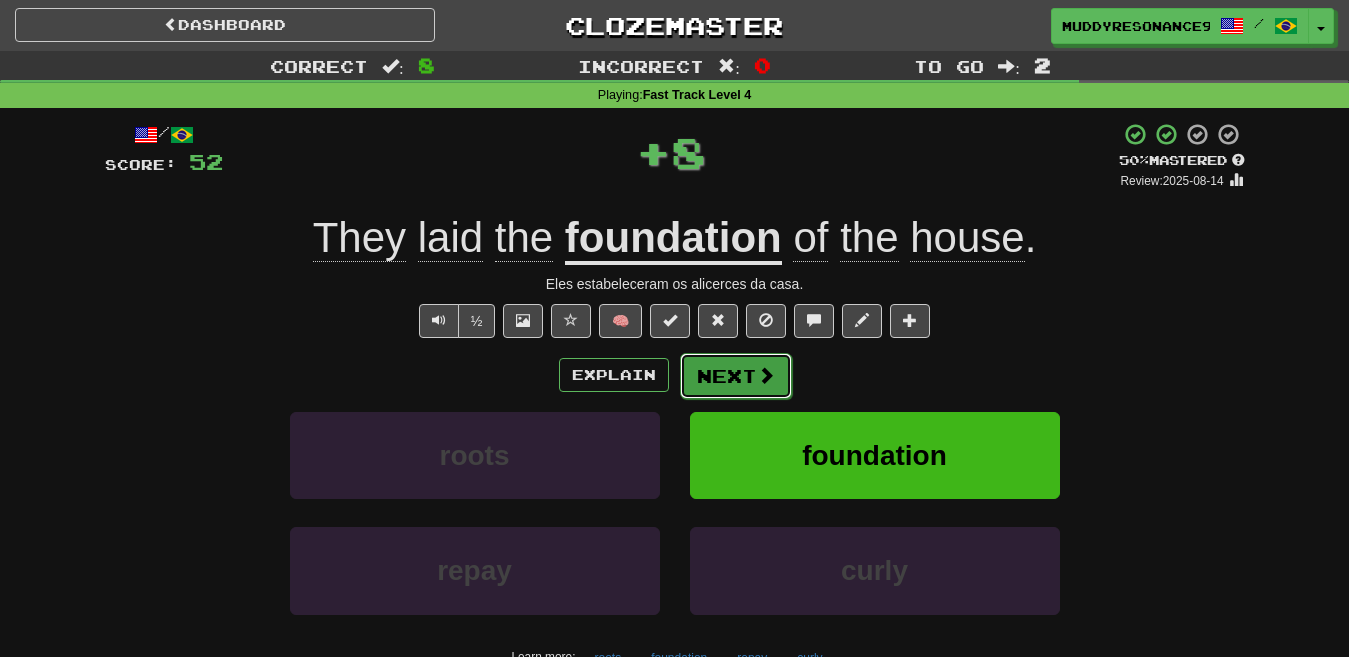 click at bounding box center (766, 375) 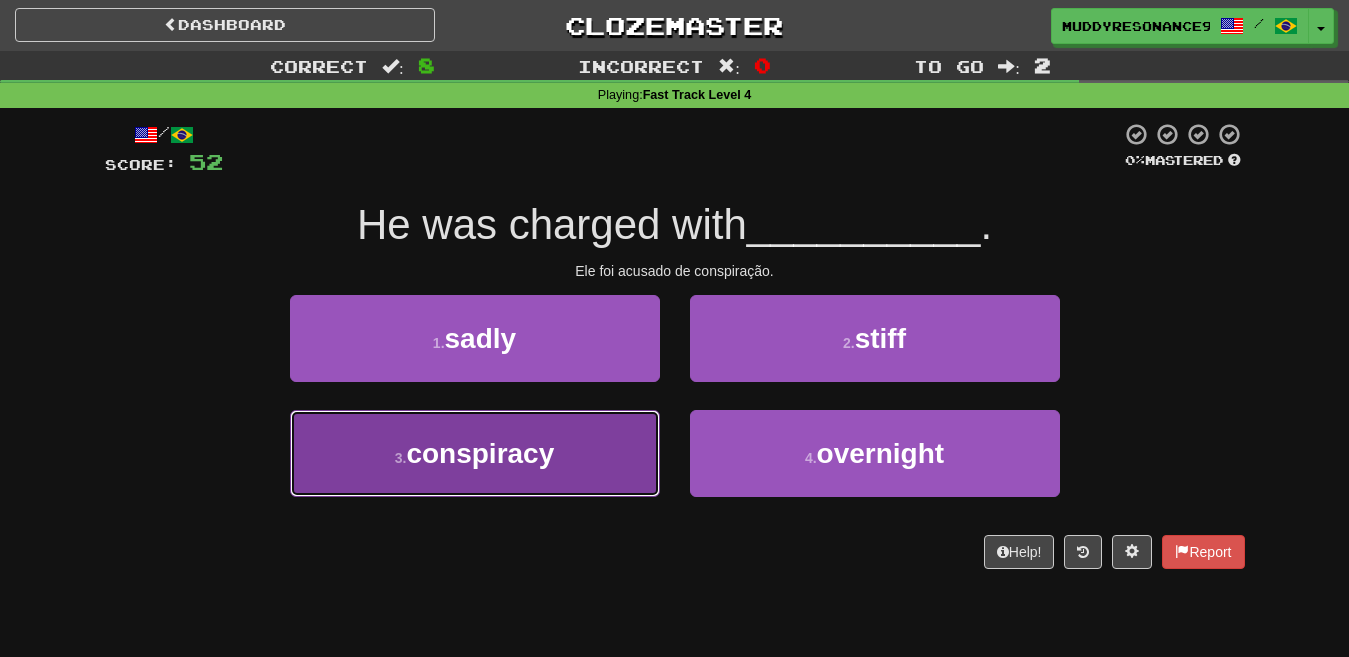 click on "3 .  conspiracy" at bounding box center (475, 453) 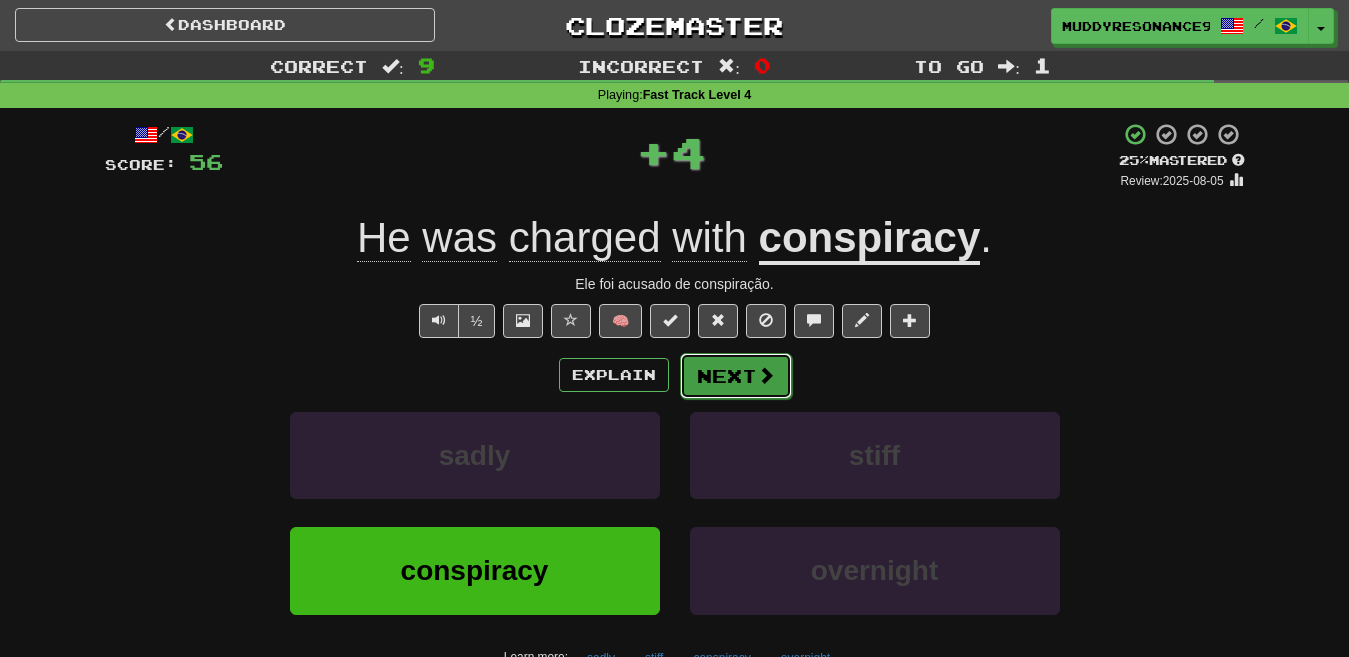 click on "Next" at bounding box center [736, 376] 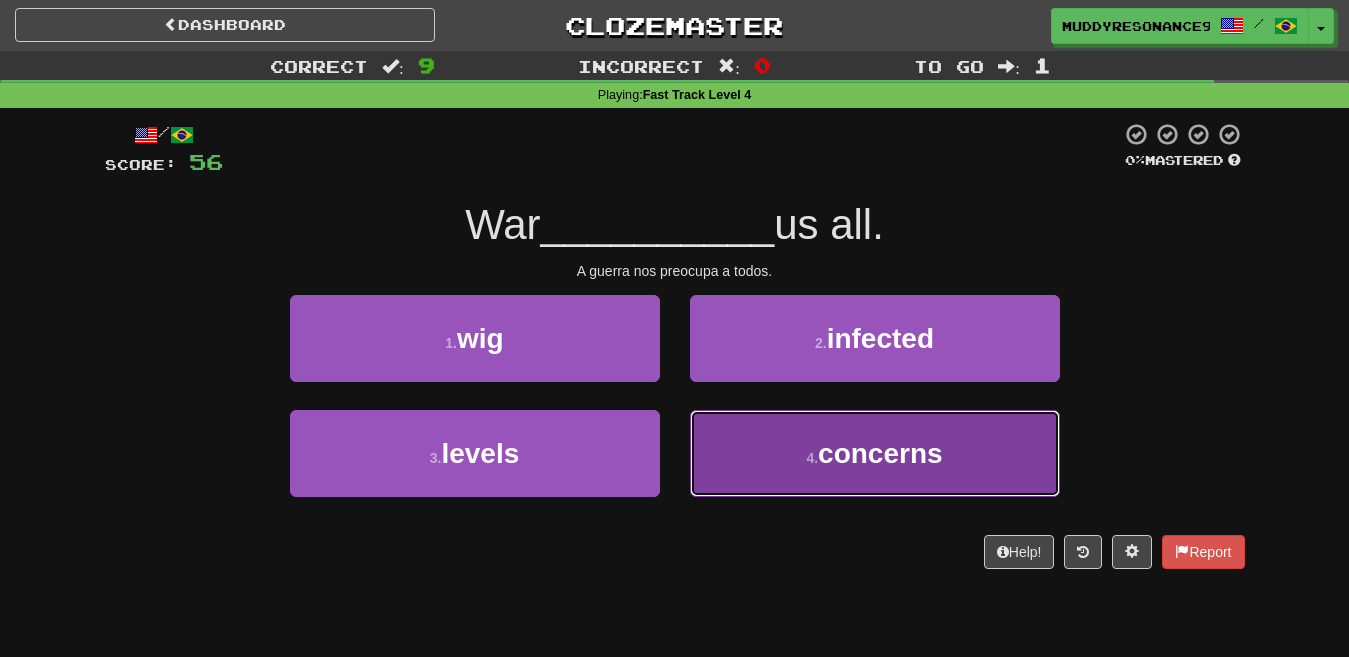 click on "concerns" at bounding box center [880, 453] 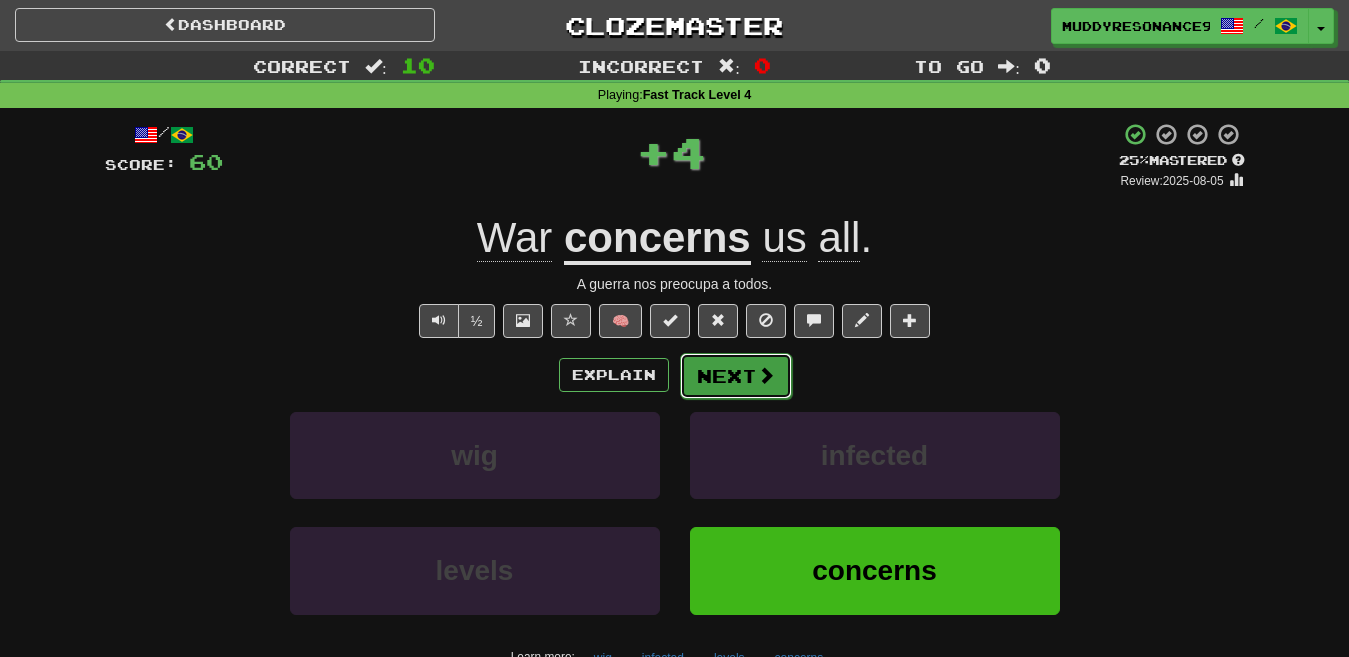click at bounding box center [766, 375] 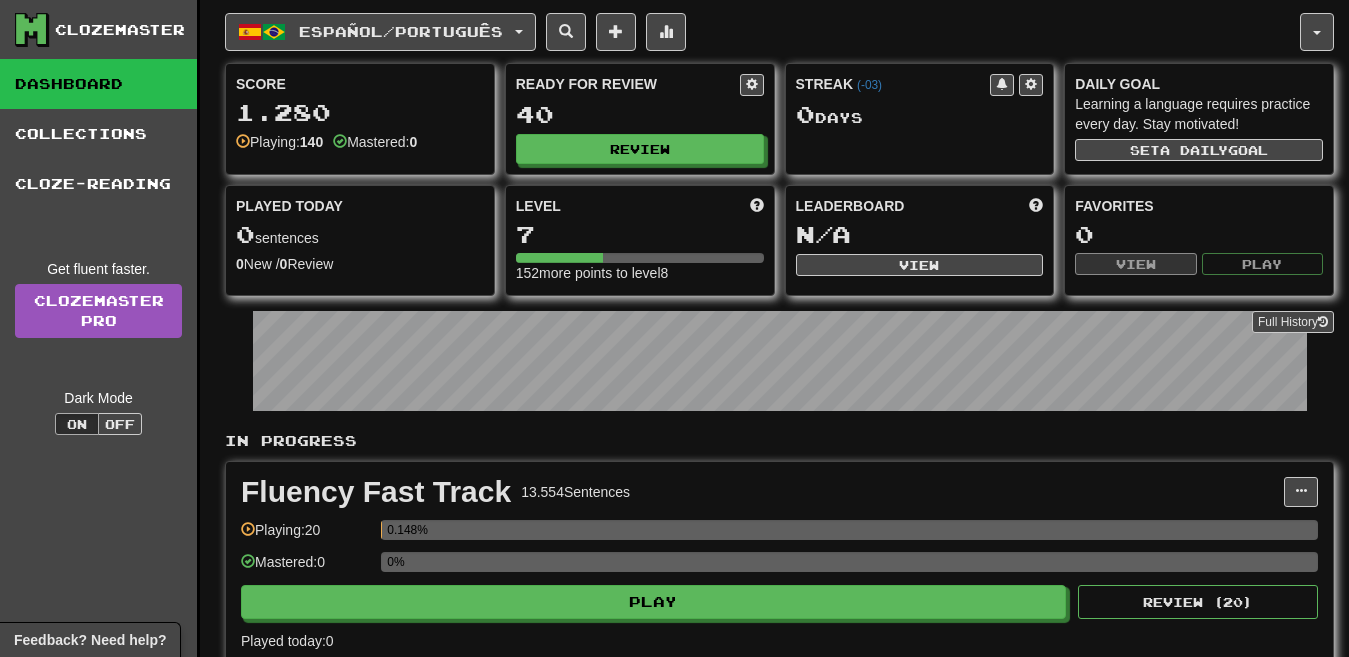 scroll, scrollTop: 0, scrollLeft: 0, axis: both 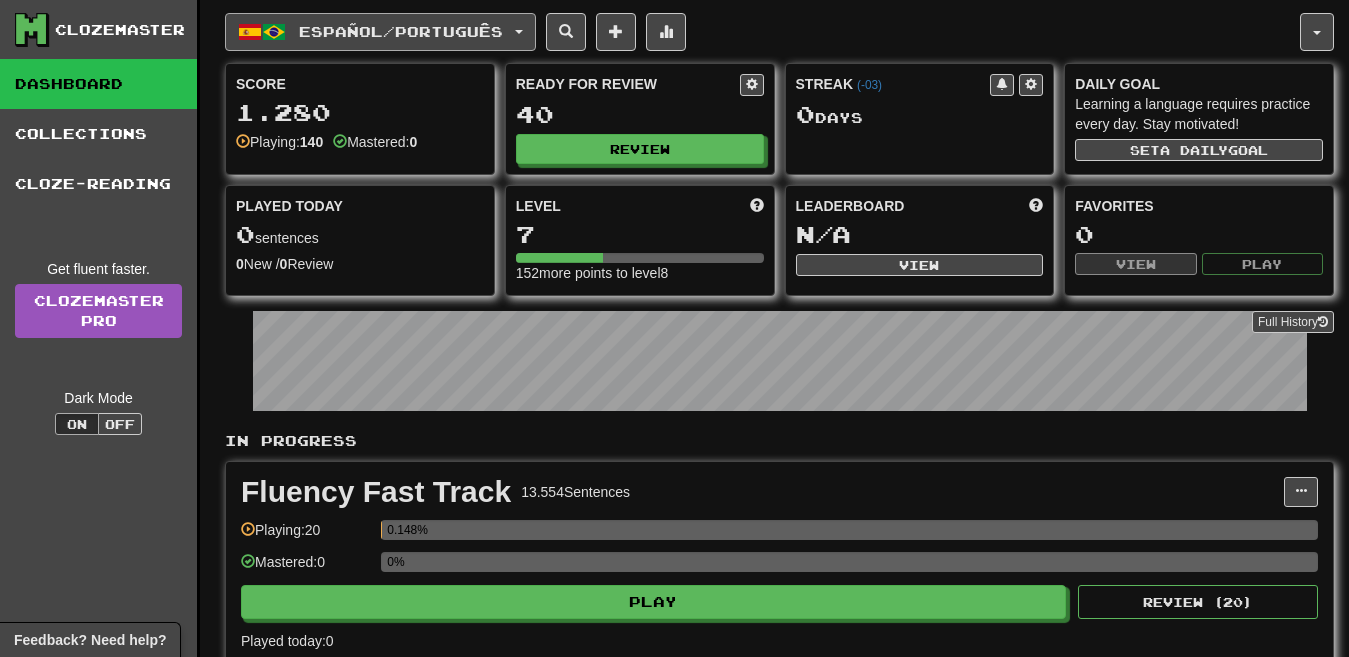 click on "Español  /  Português" at bounding box center [401, 31] 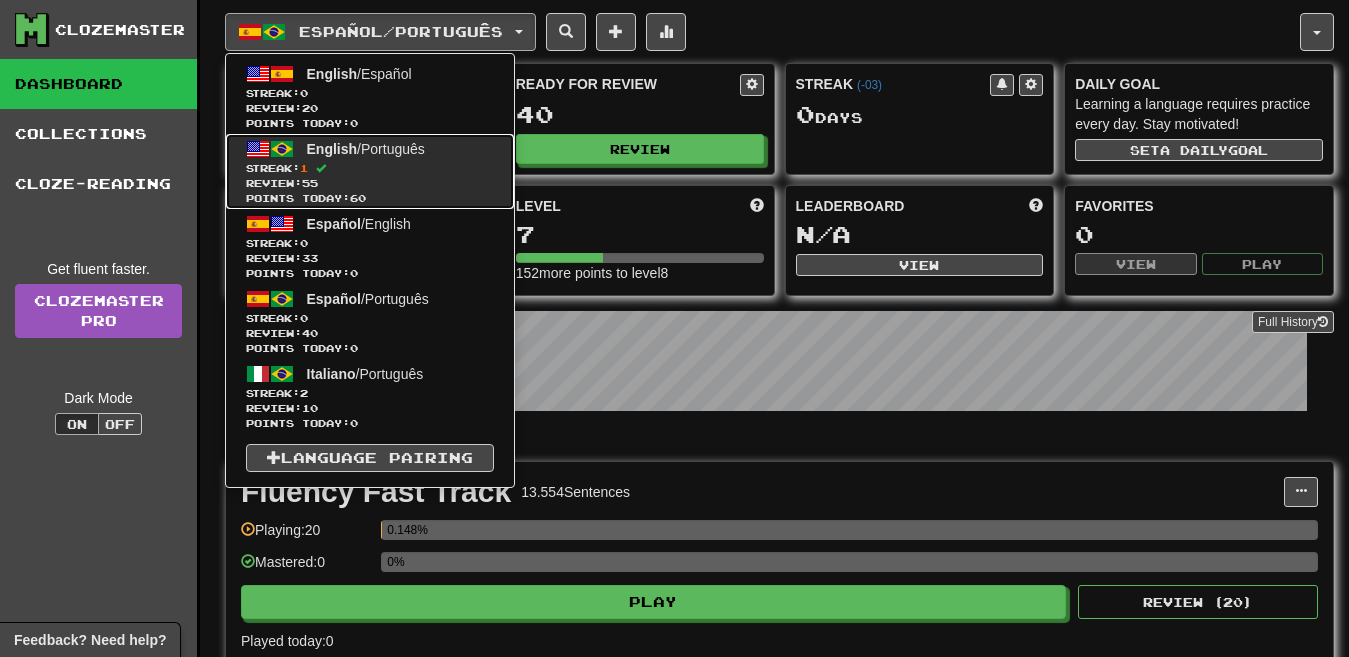 click on "Streak:  1" at bounding box center [370, 168] 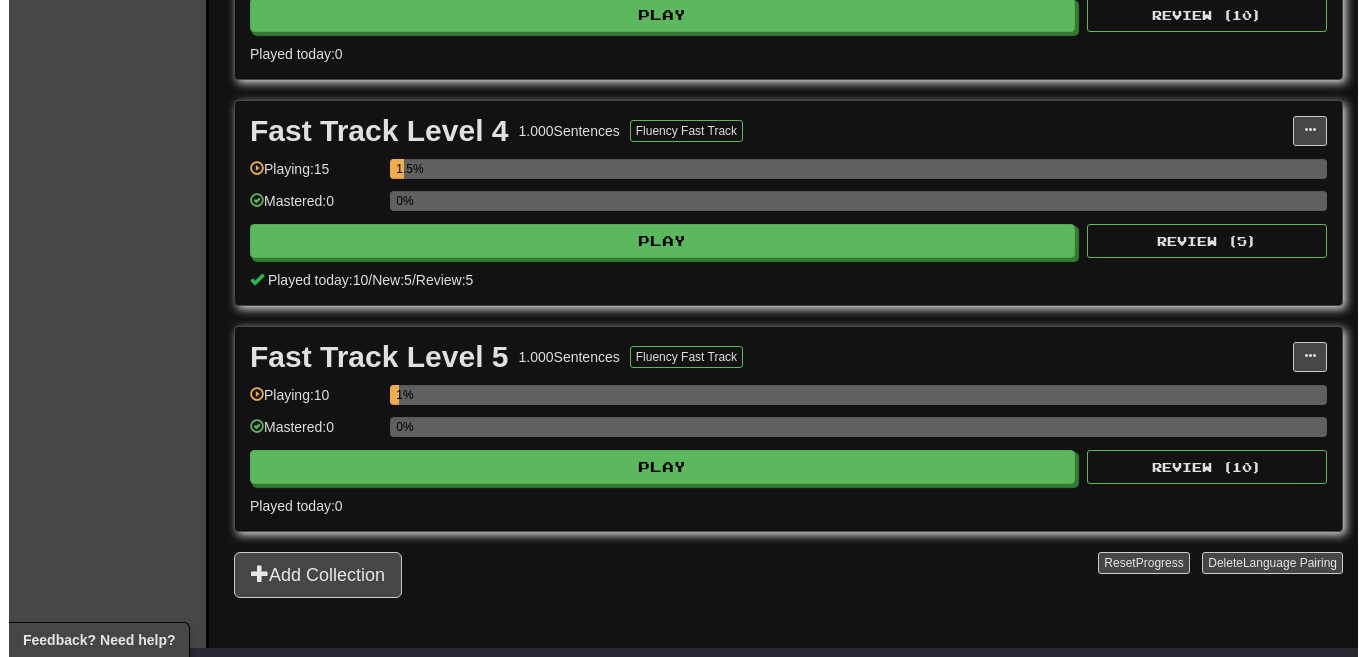 scroll, scrollTop: 1039, scrollLeft: 0, axis: vertical 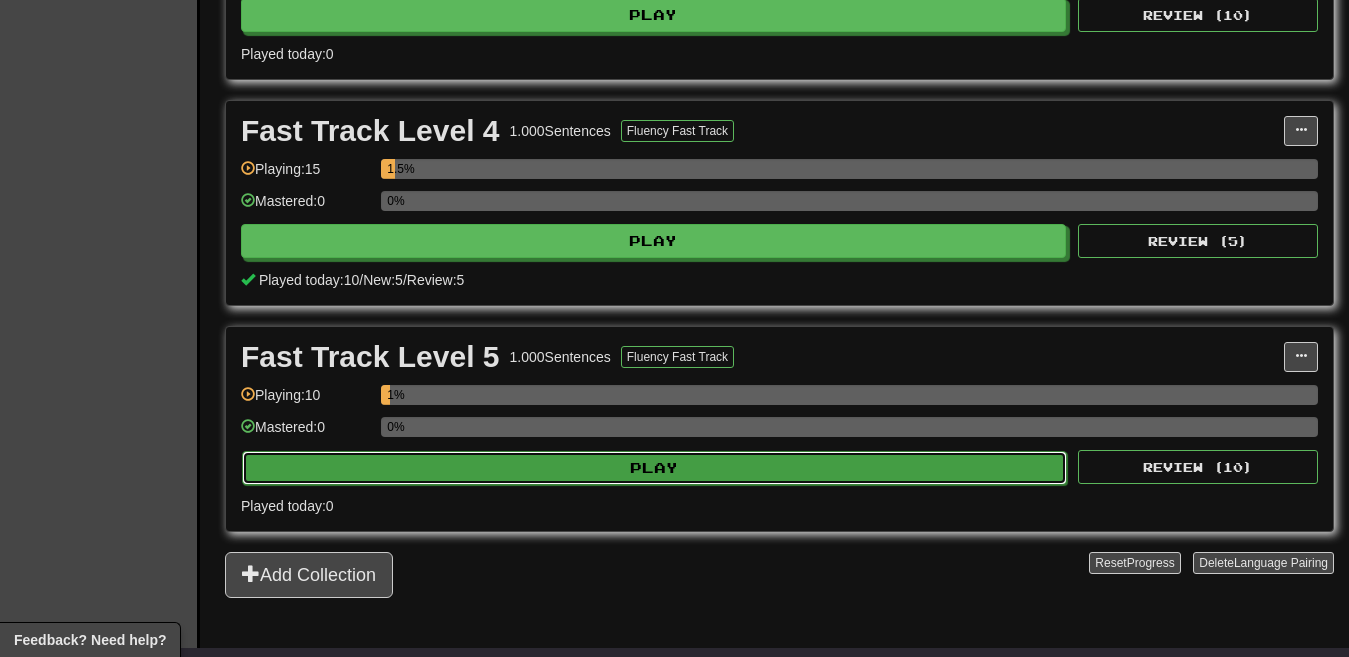 click on "Play" at bounding box center [654, 468] 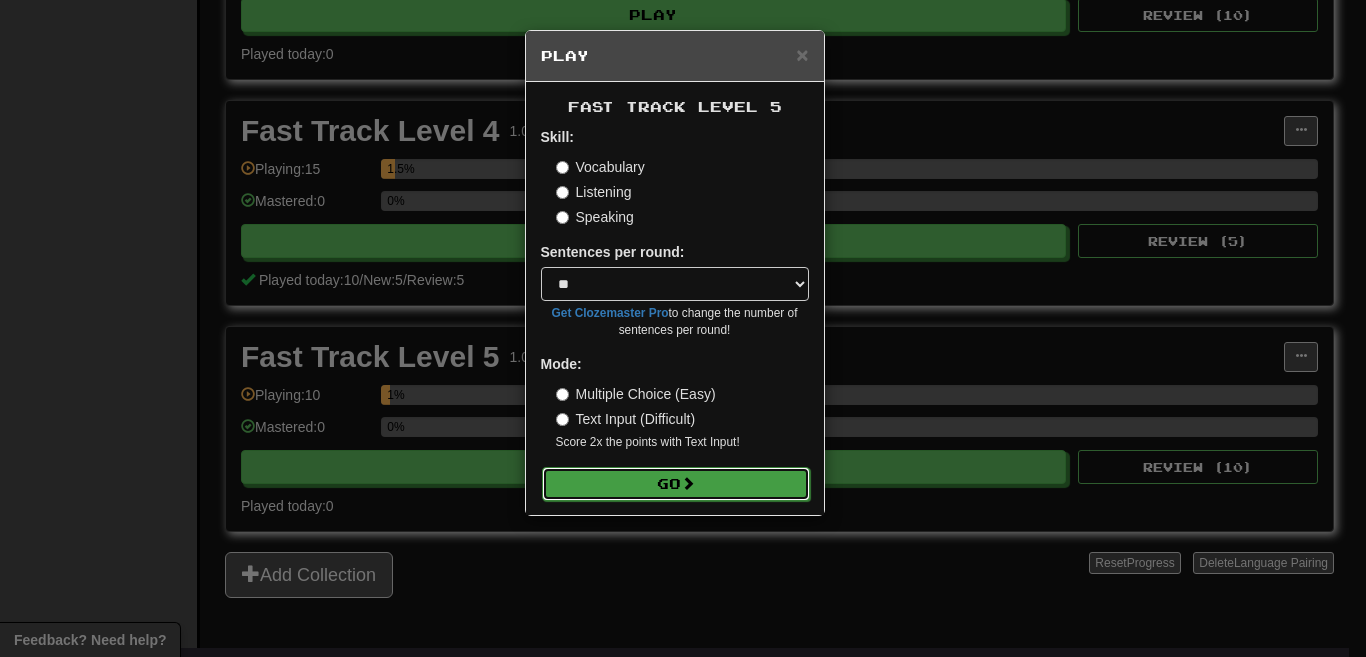 click on "Go" at bounding box center (676, 484) 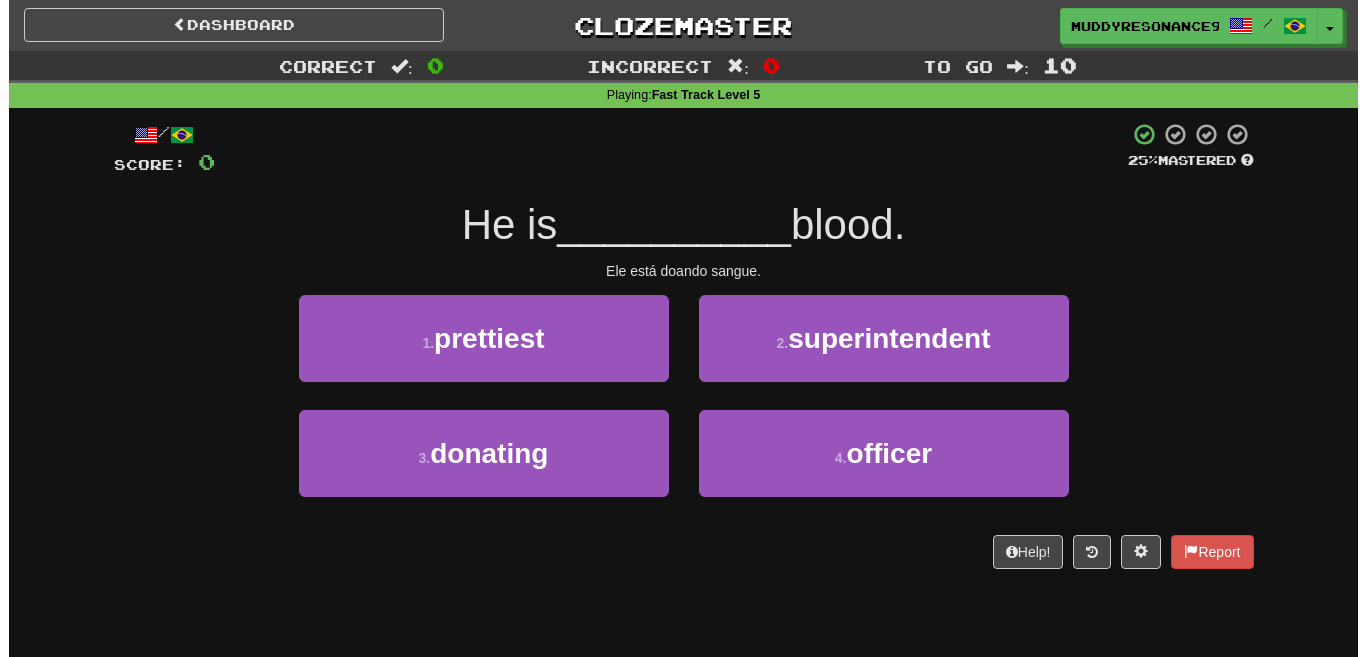 scroll, scrollTop: 0, scrollLeft: 0, axis: both 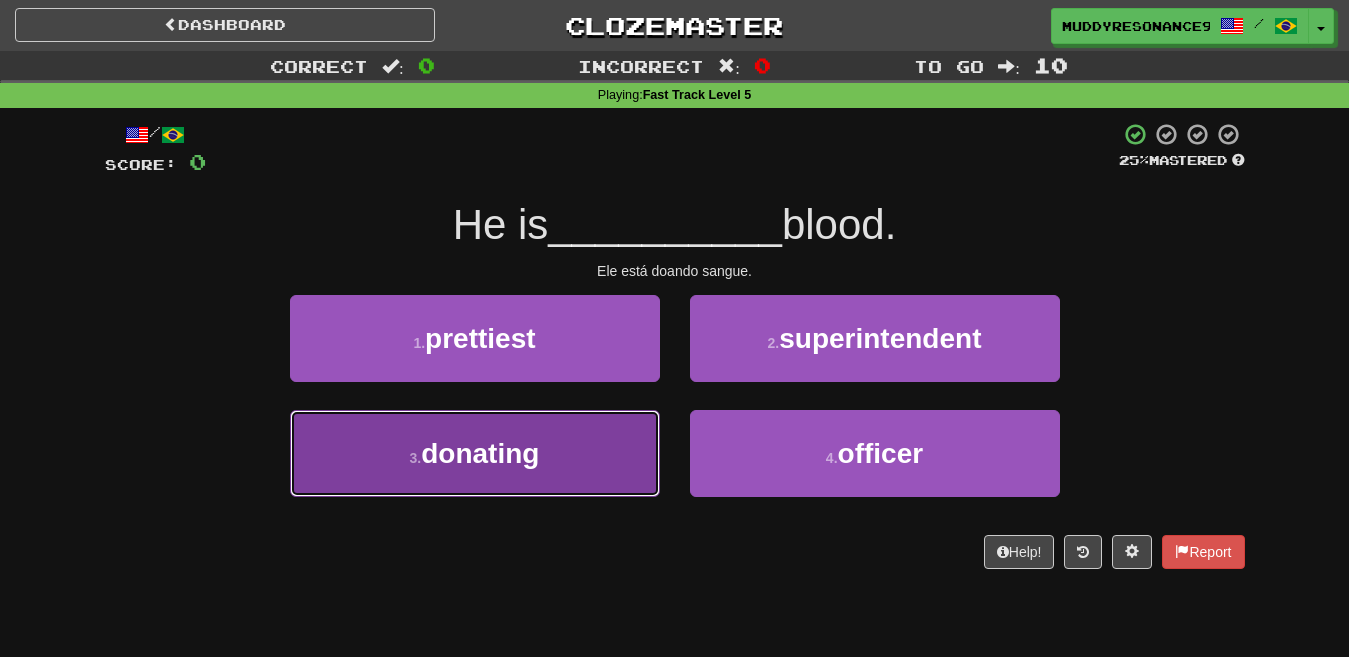 click on "3 .  donating" at bounding box center [475, 453] 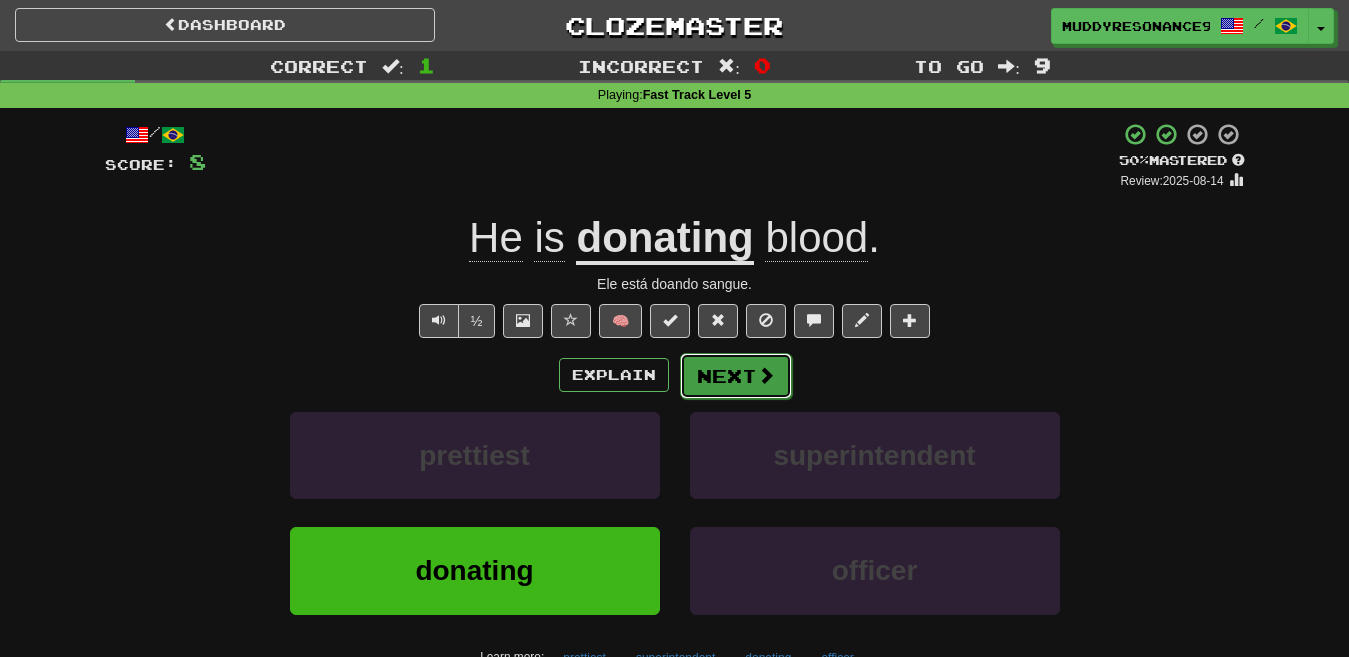 click on "Next" at bounding box center (736, 376) 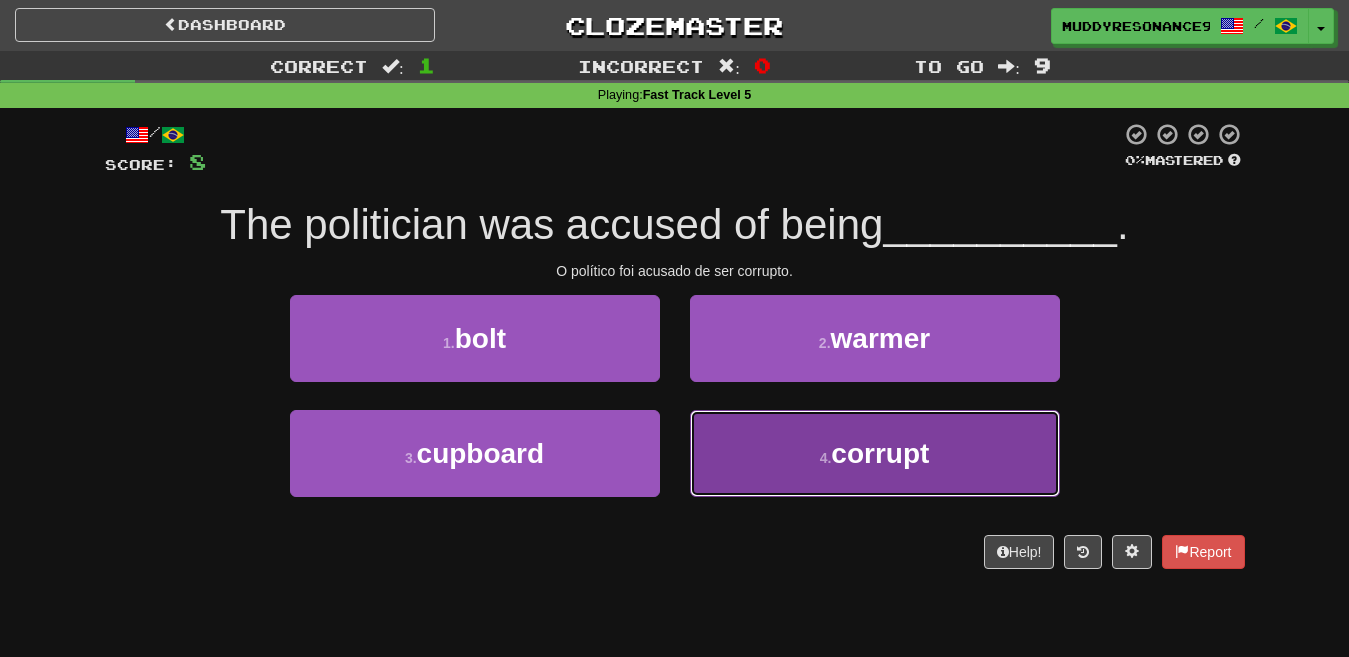 click on "corrupt" at bounding box center [880, 453] 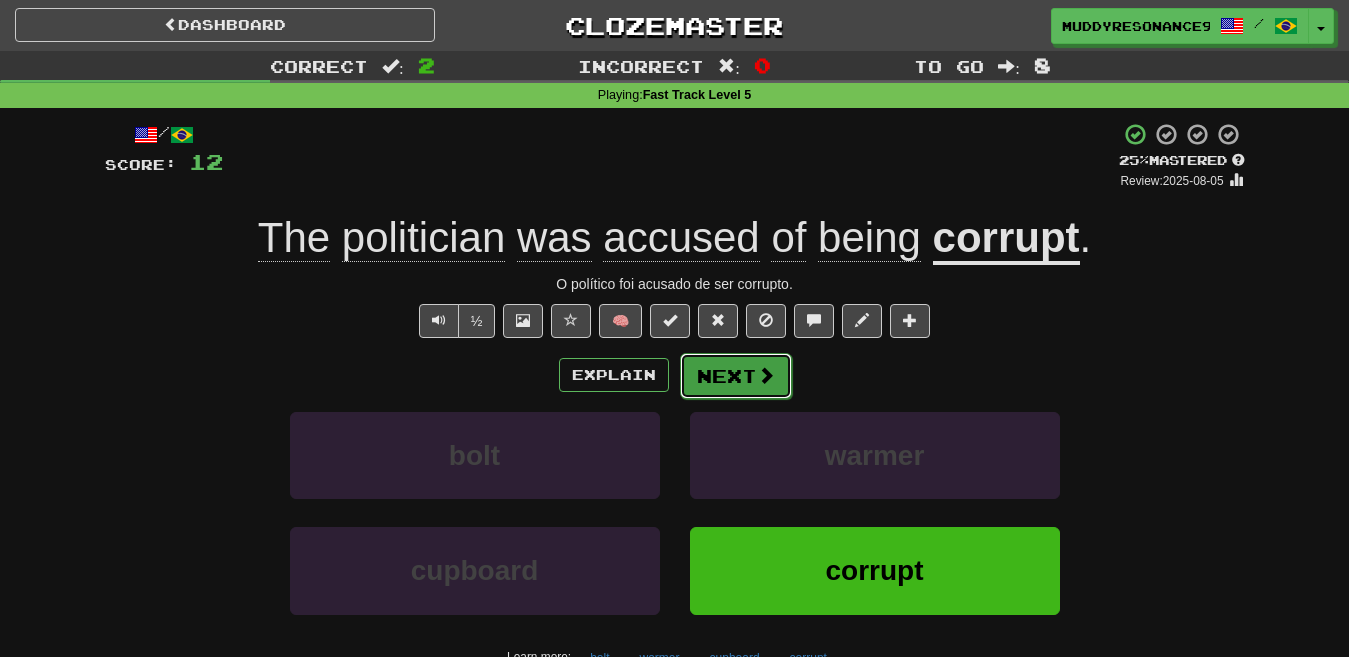 click at bounding box center [766, 375] 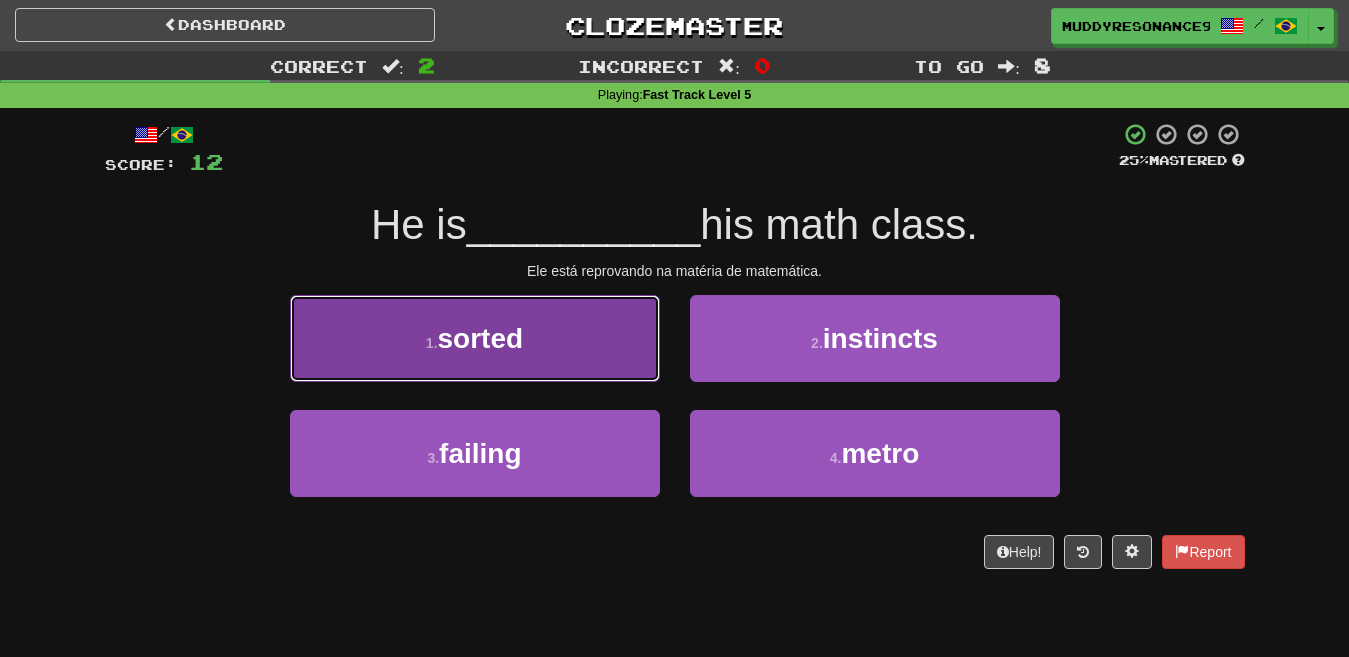 click on "1 .  sorted" at bounding box center (475, 338) 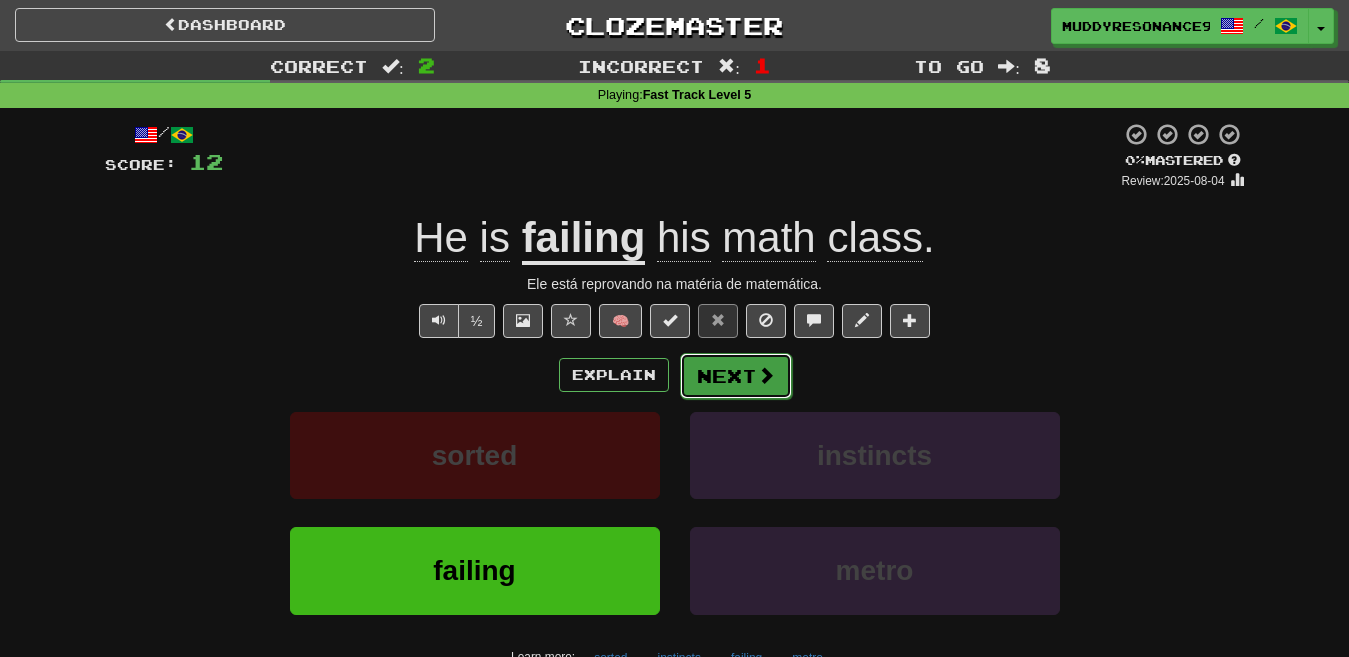 click on "Next" at bounding box center (736, 376) 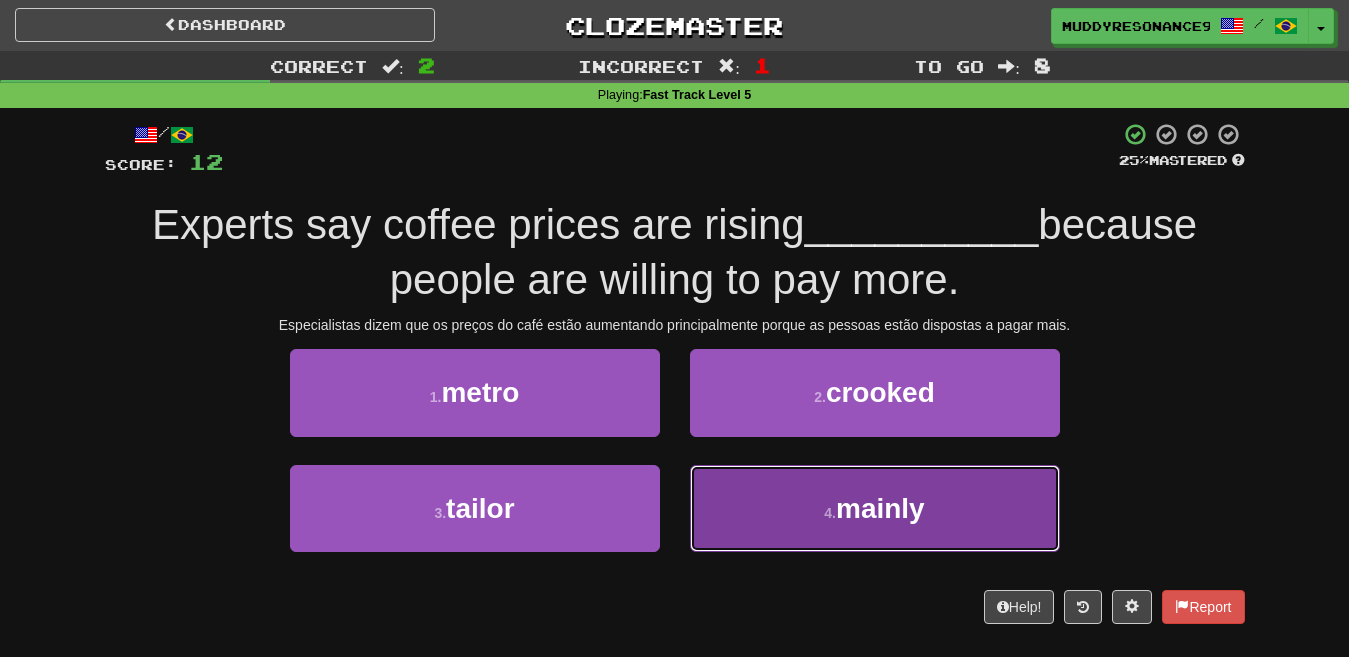 click on "mainly" at bounding box center (880, 508) 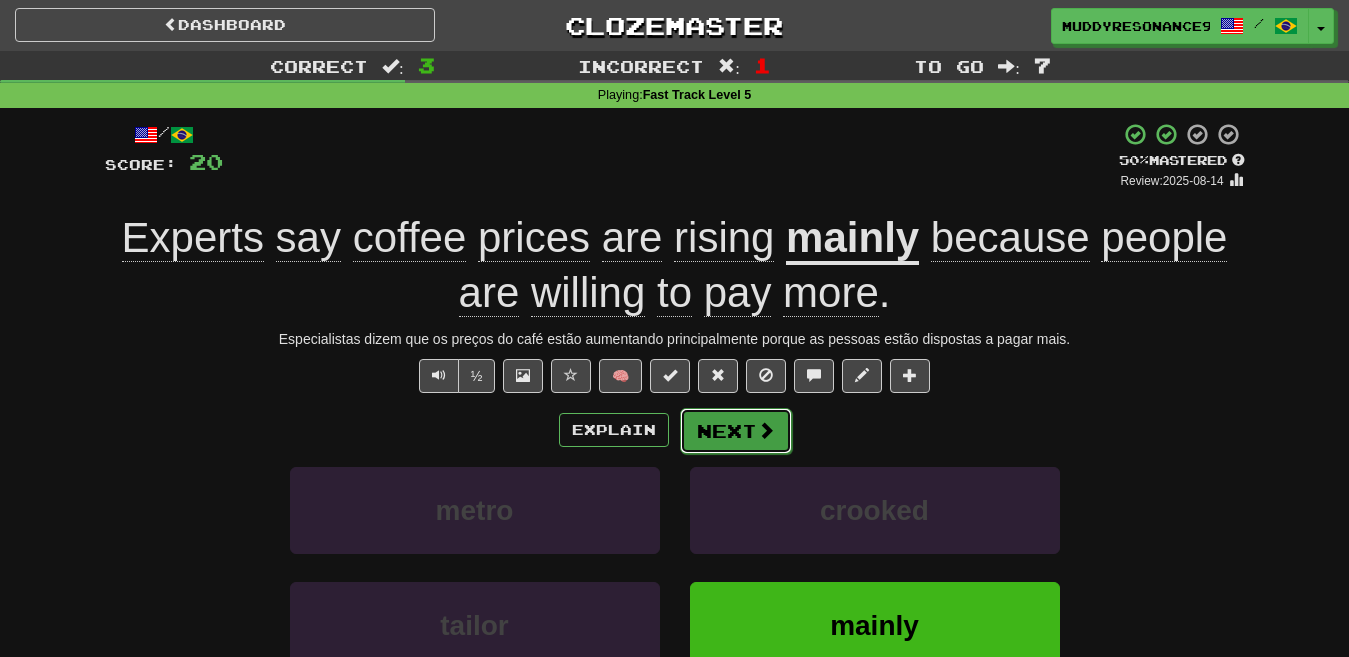 click on "Next" at bounding box center (736, 431) 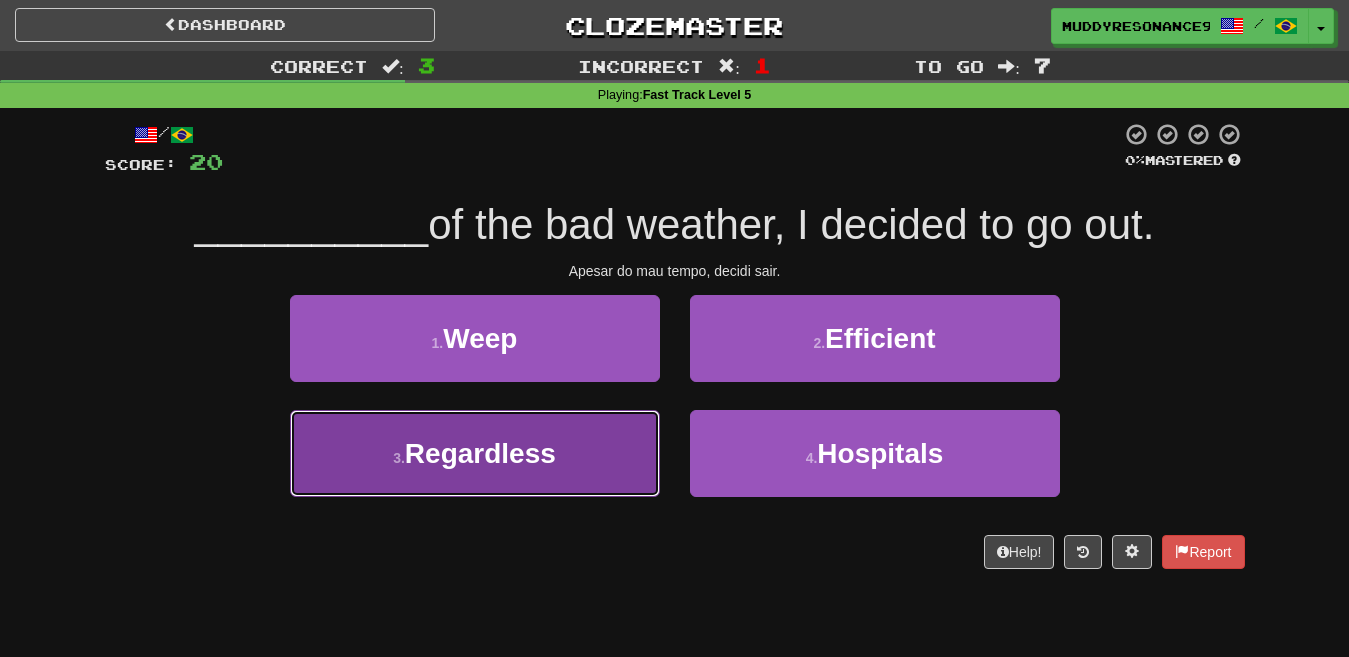 click on "3 .  Regardless" at bounding box center [475, 453] 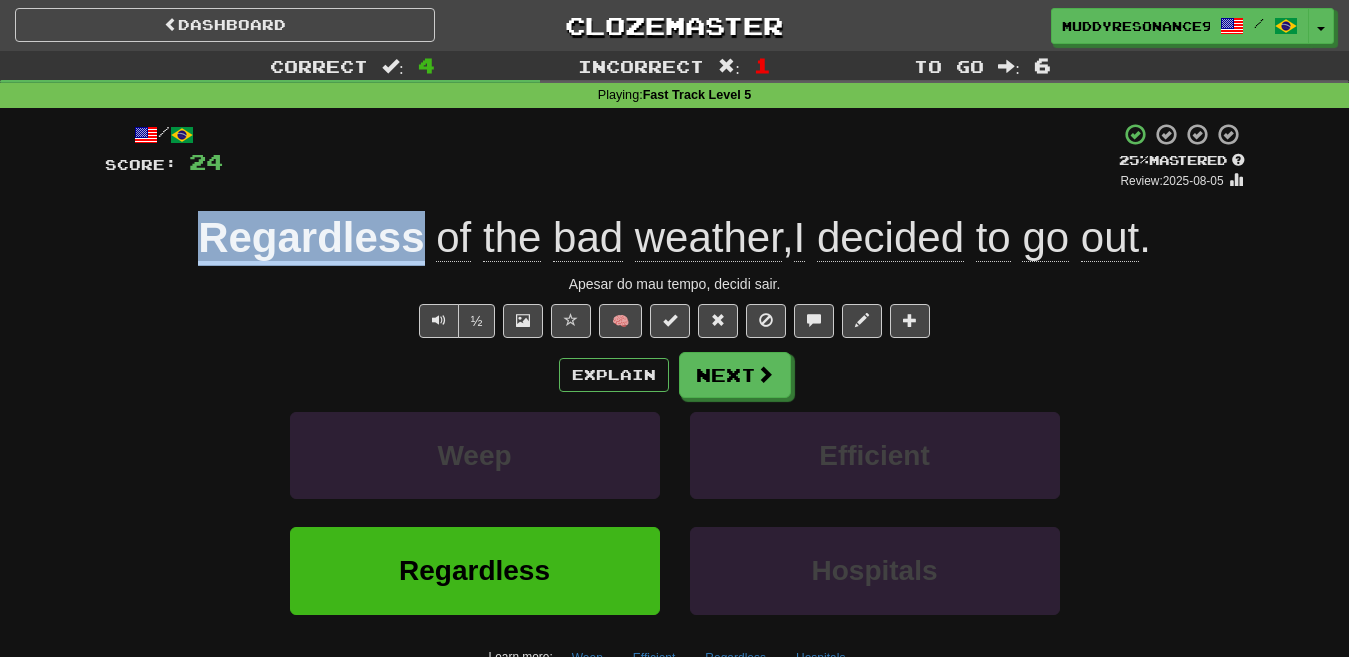 drag, startPoint x: 172, startPoint y: 241, endPoint x: 423, endPoint y: 252, distance: 251.24092 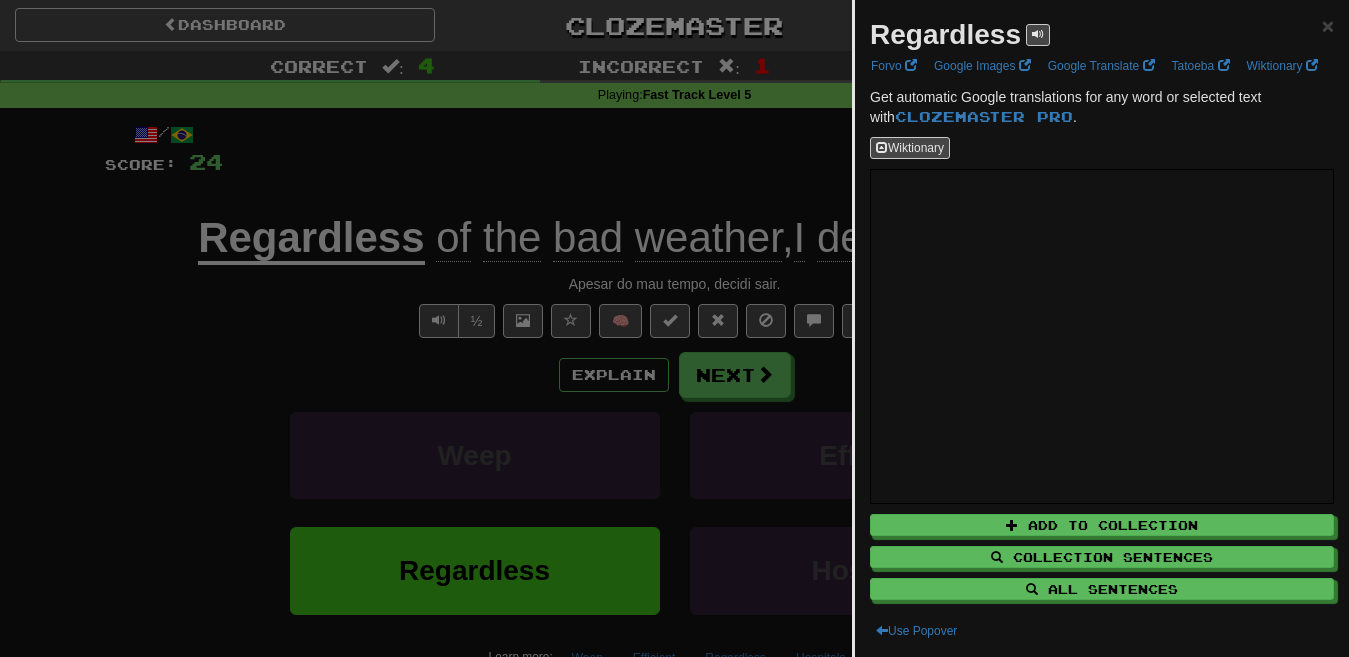 drag, startPoint x: 400, startPoint y: 244, endPoint x: 327, endPoint y: 287, distance: 84.723076 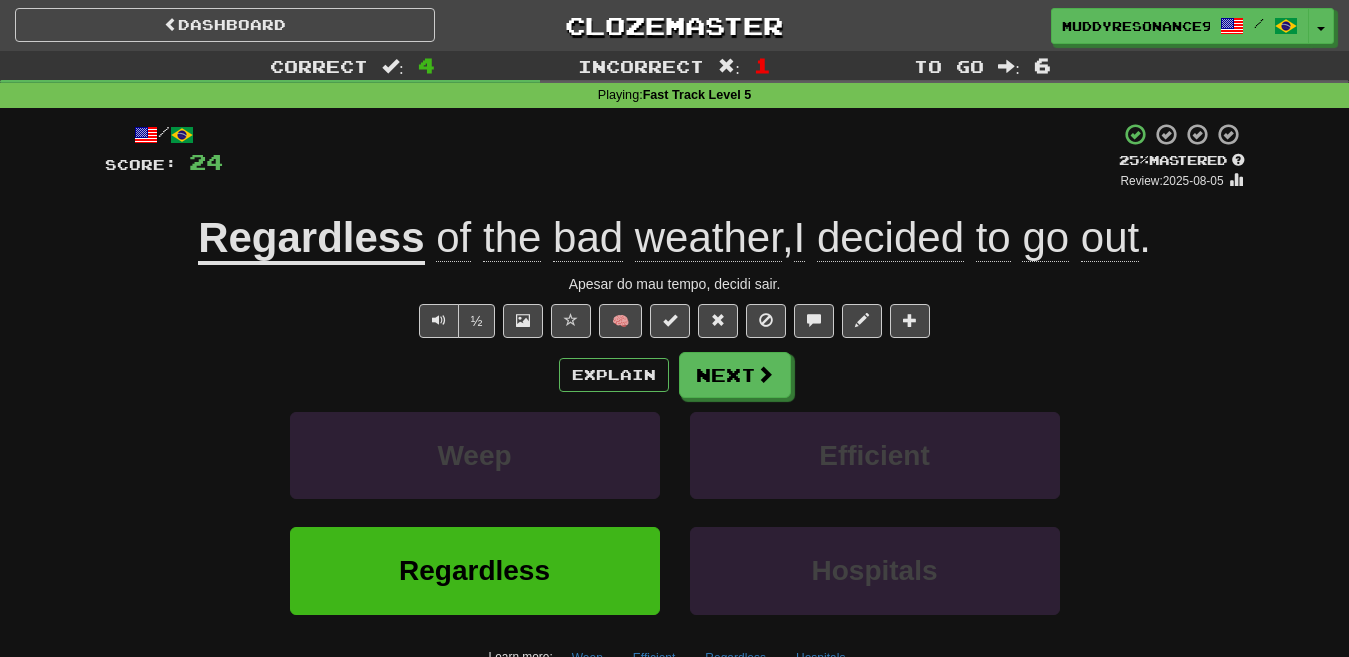 click on "Regardless" at bounding box center (311, 239) 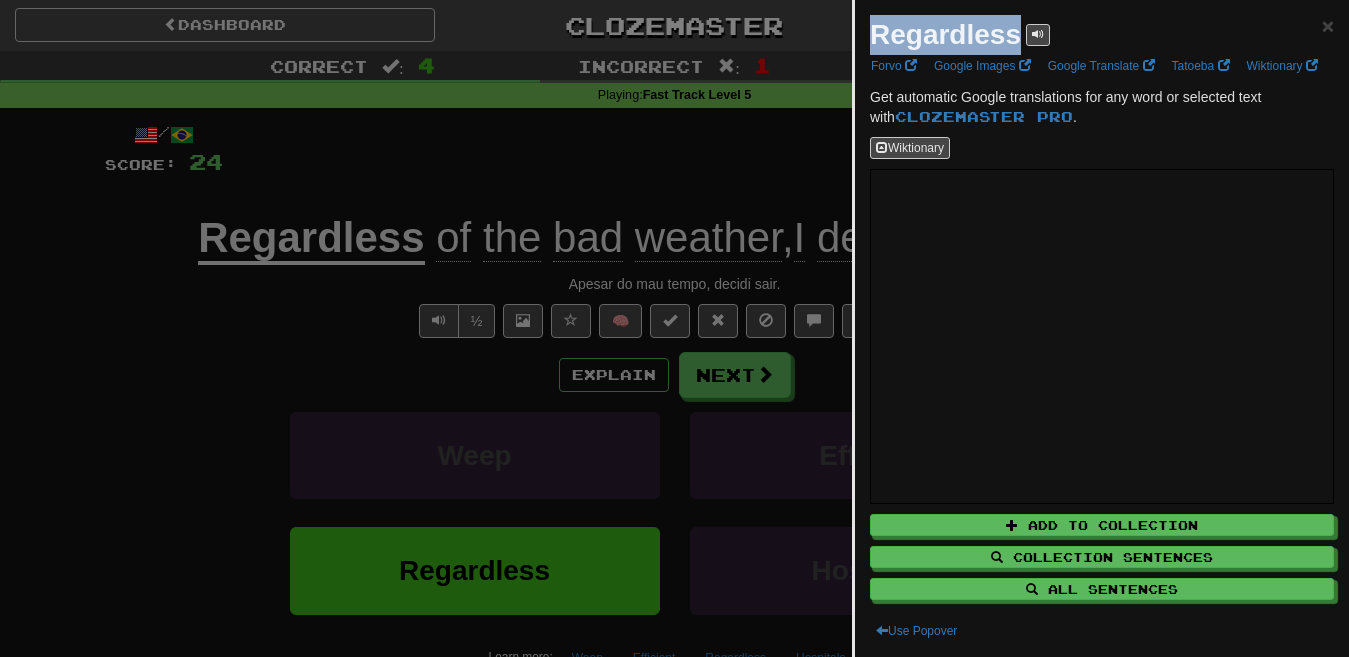 drag, startPoint x: 1021, startPoint y: 40, endPoint x: 880, endPoint y: 38, distance: 141.01419 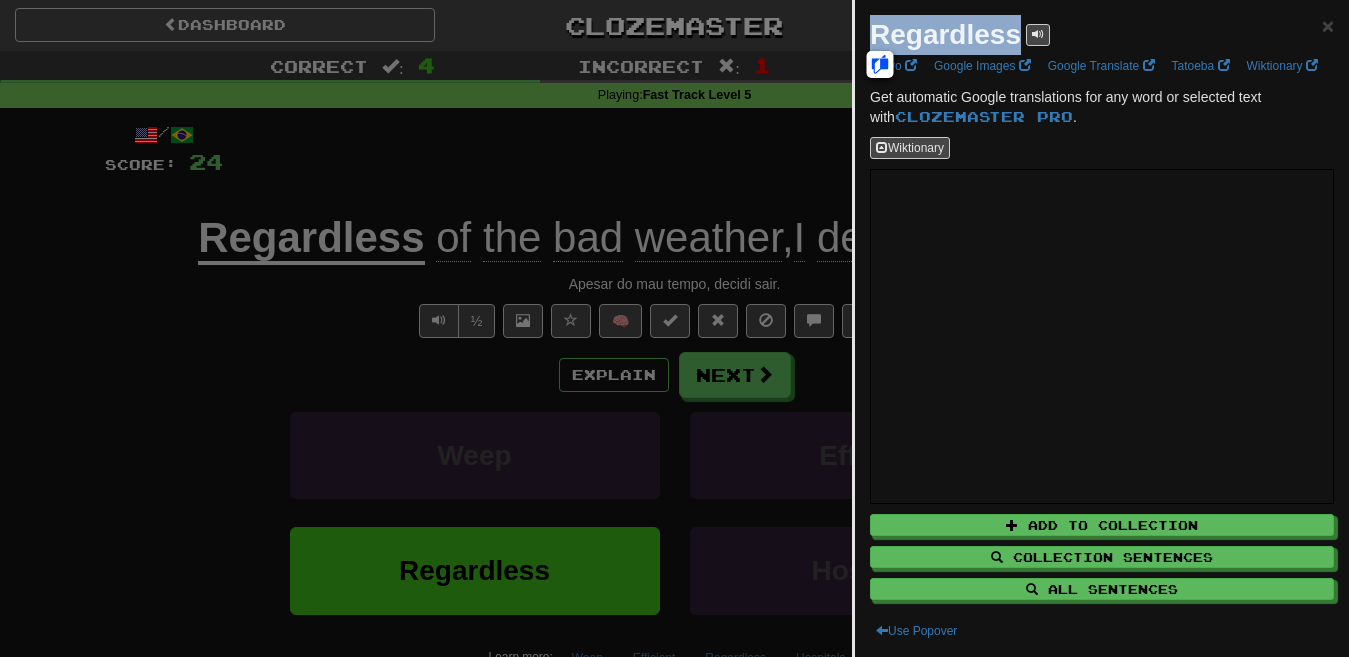 copy on "Regardless" 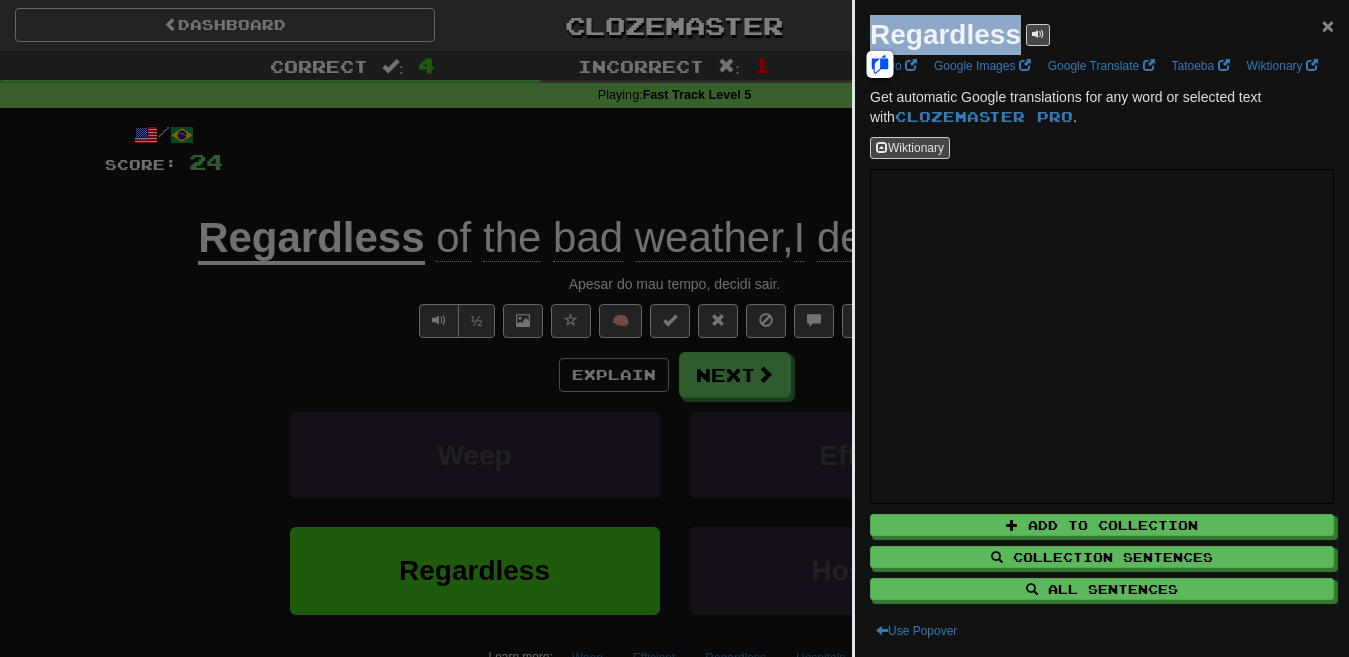 click on "×" at bounding box center [1328, 25] 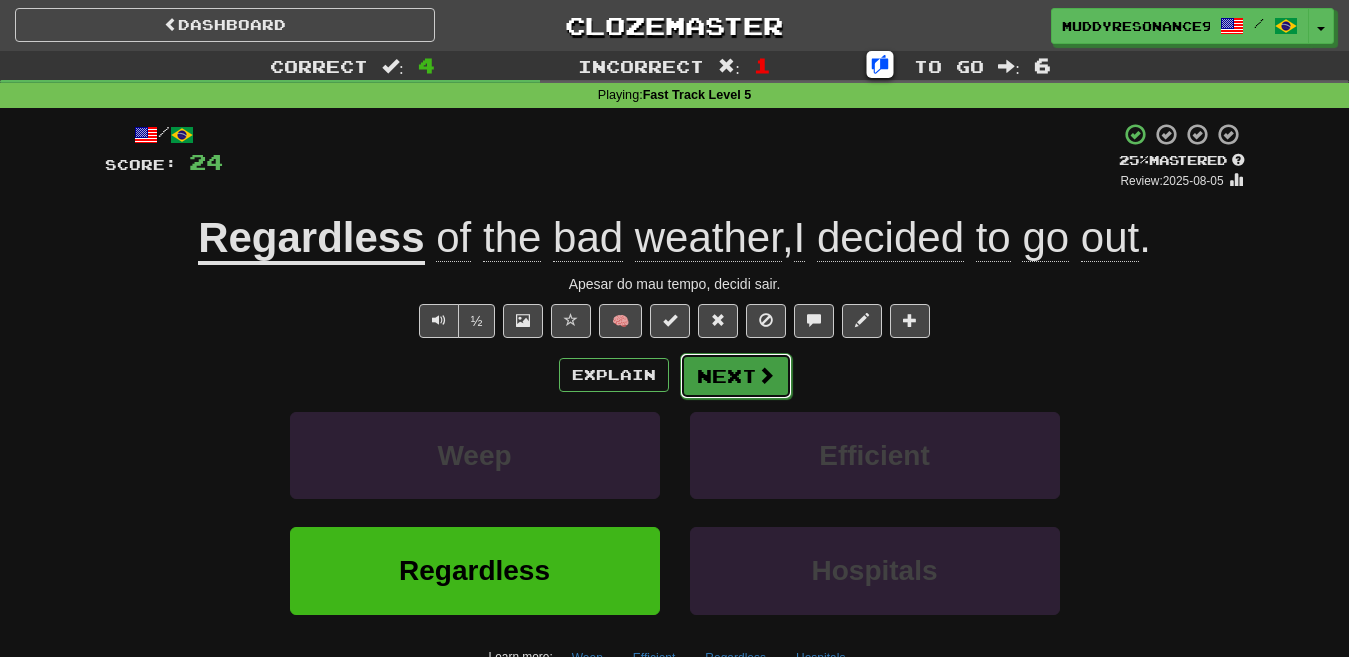 click on "Next" at bounding box center [736, 376] 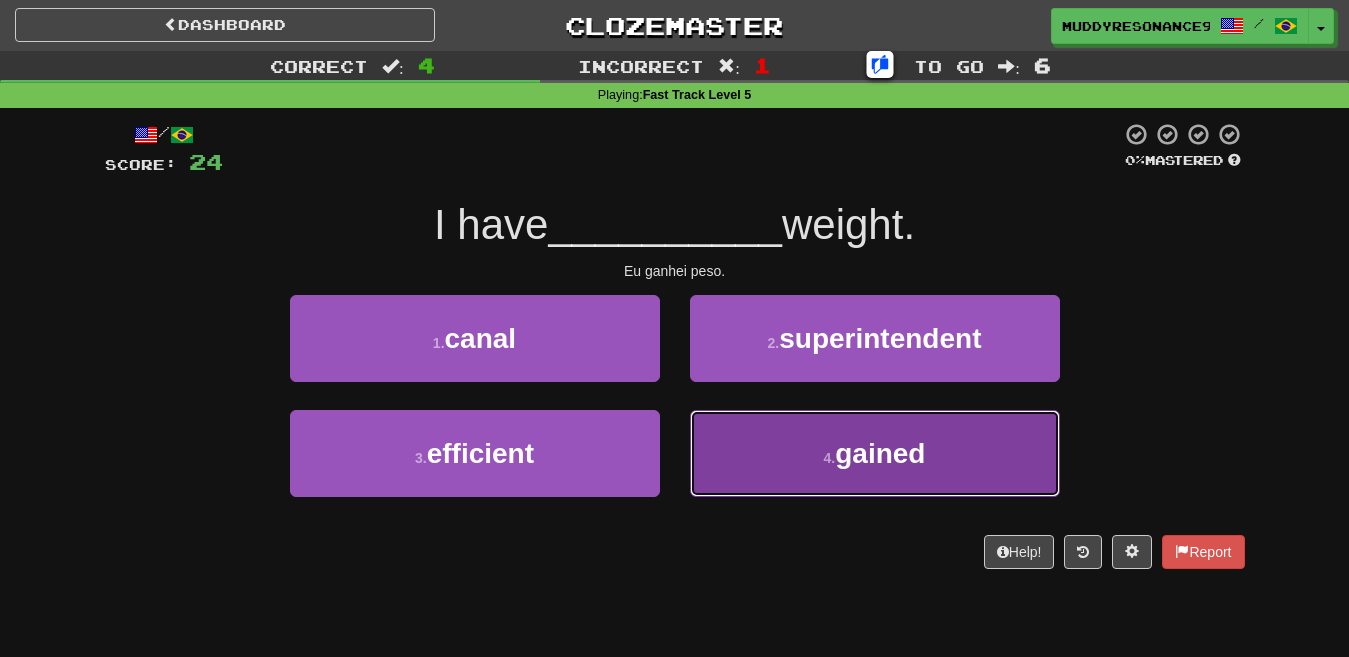 click on "gained" at bounding box center (880, 453) 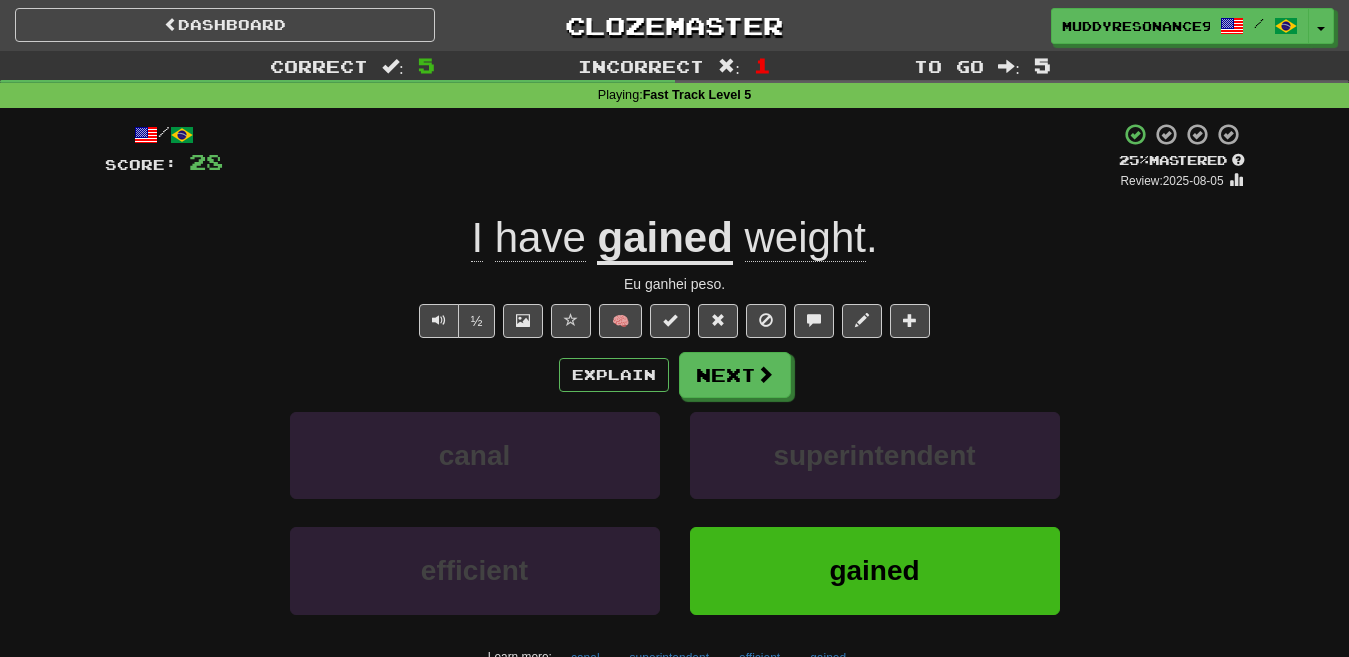 click on "weight" at bounding box center [805, 238] 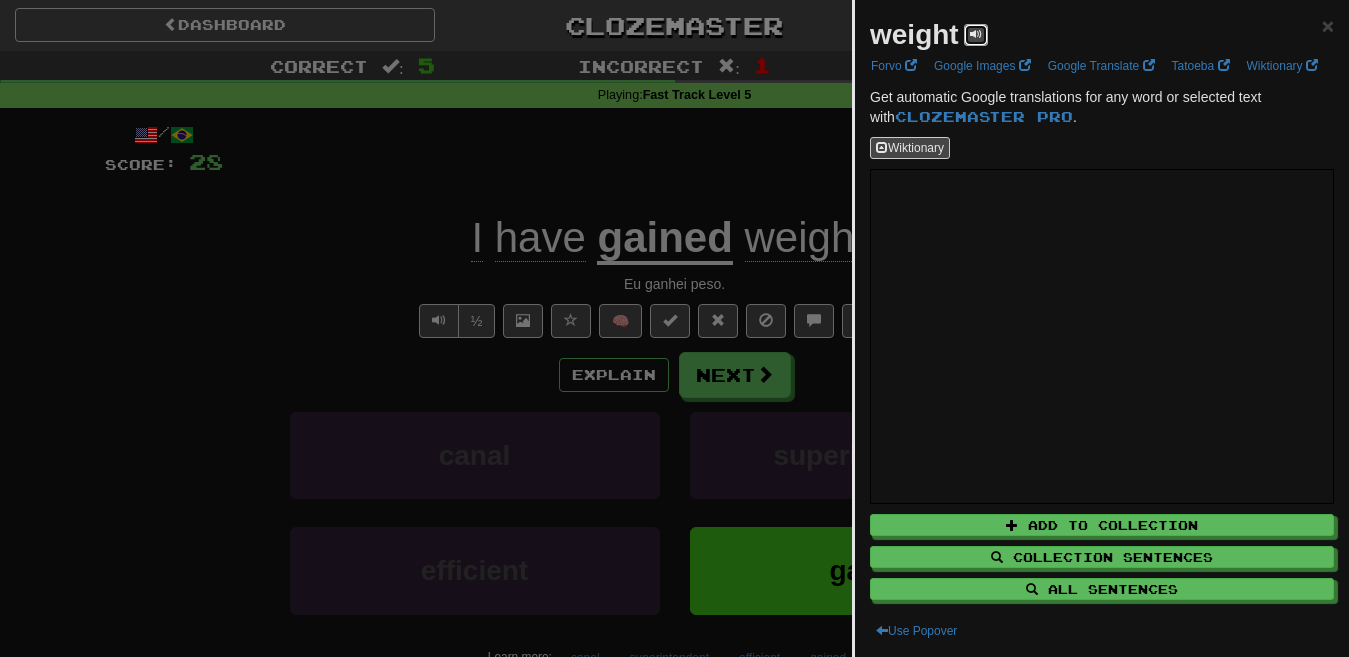 click at bounding box center (976, 35) 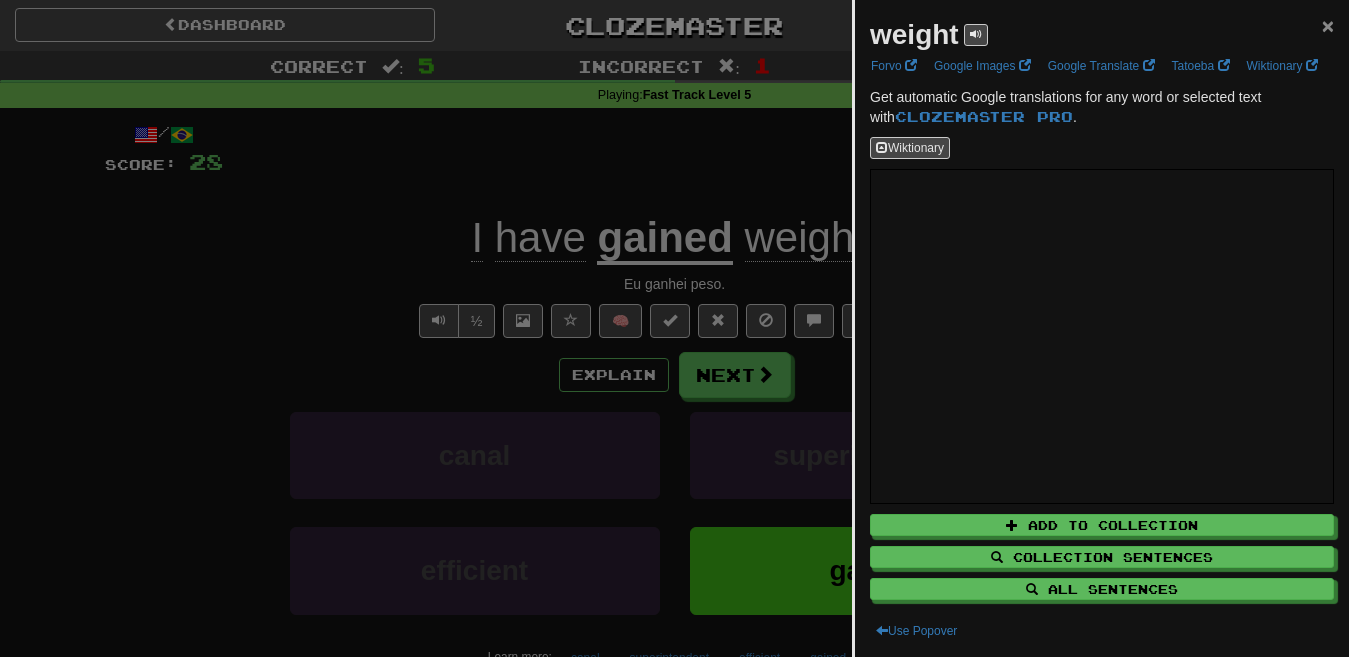 click on "×" at bounding box center (1328, 25) 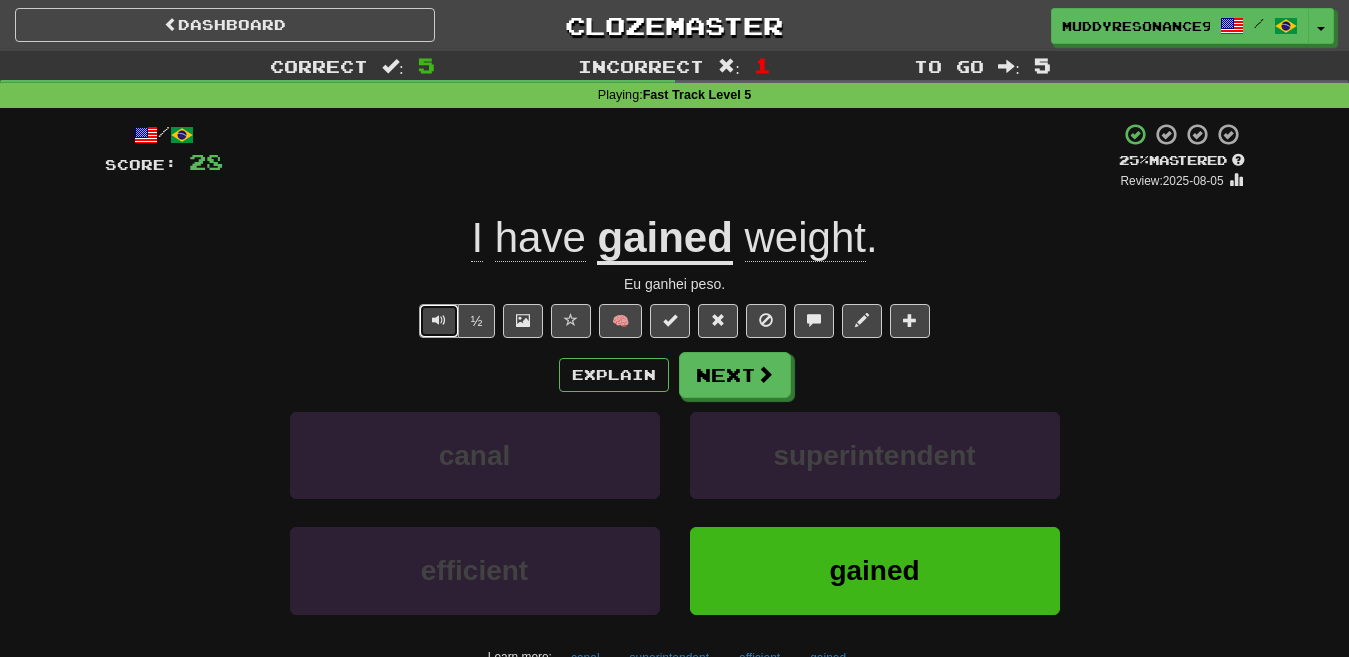 click at bounding box center [439, 320] 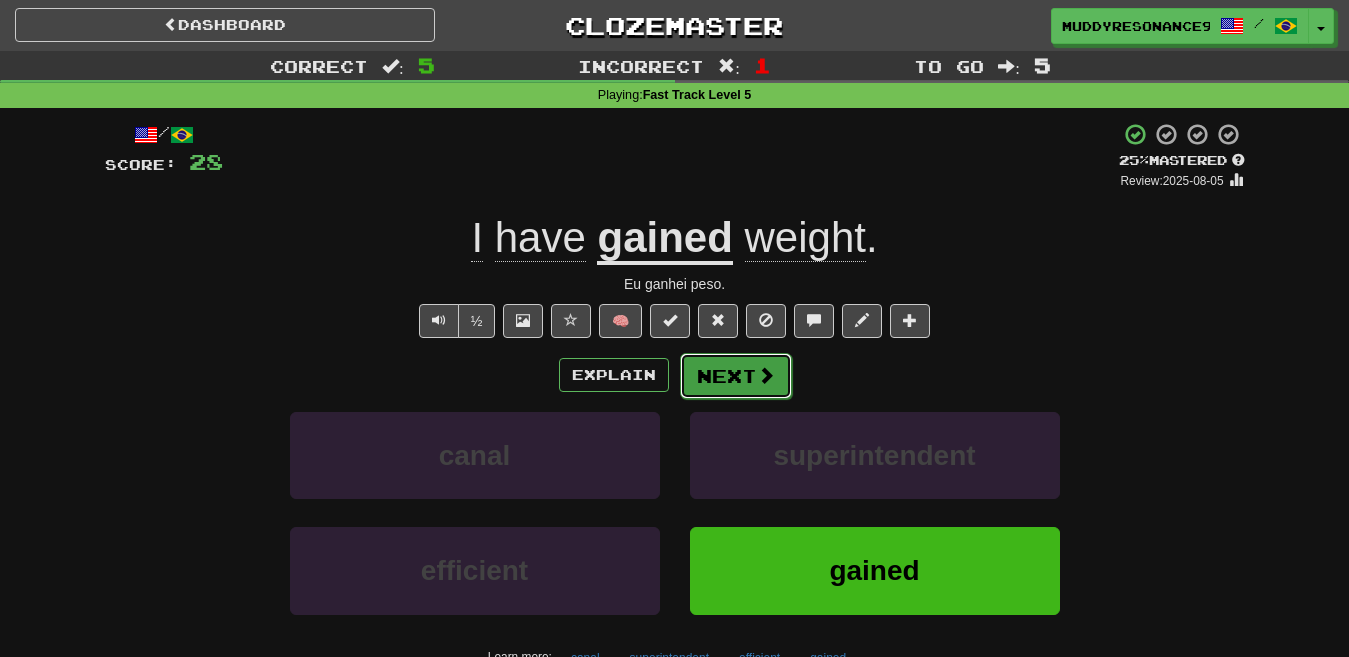 click on "Next" at bounding box center [736, 376] 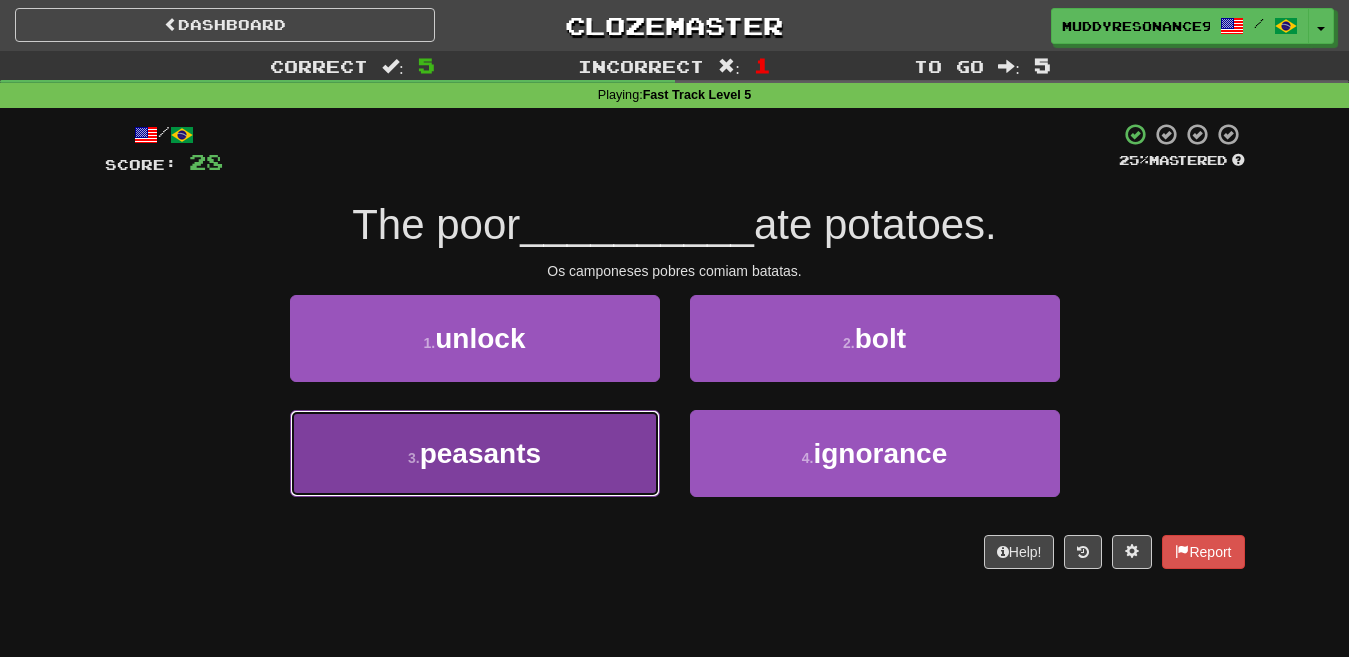 click on "3 .  peasants" at bounding box center (475, 453) 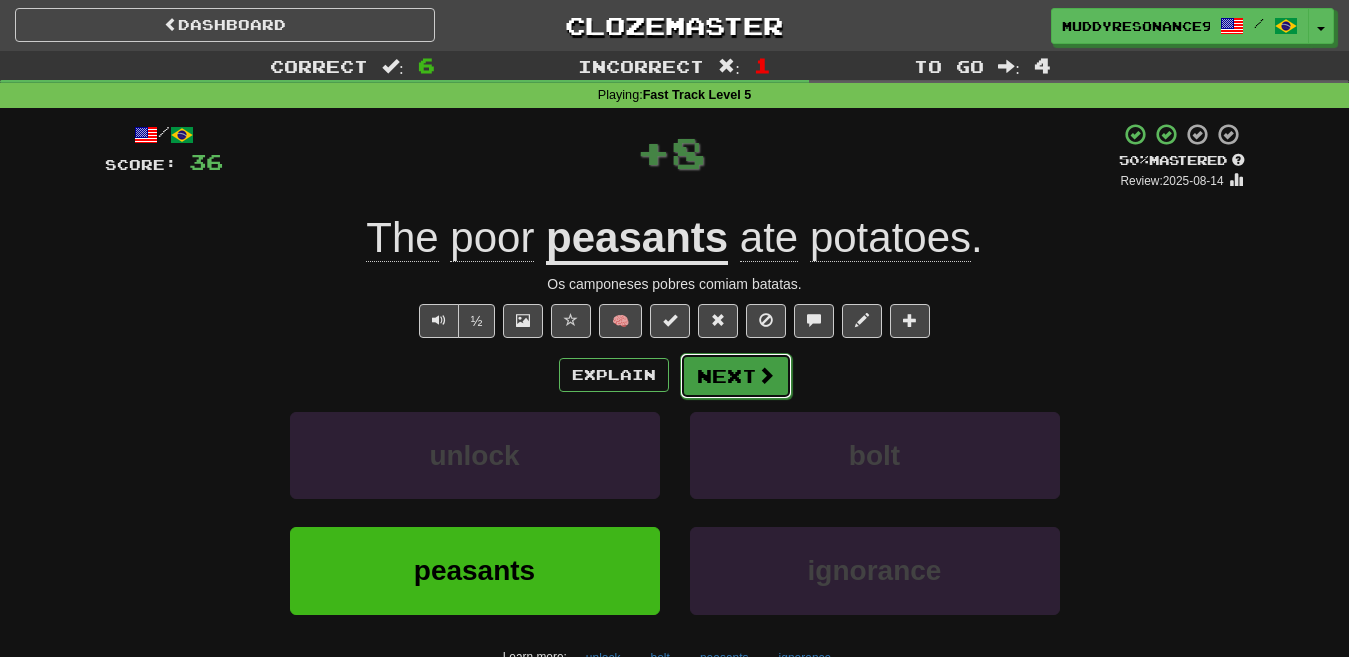 click at bounding box center (766, 375) 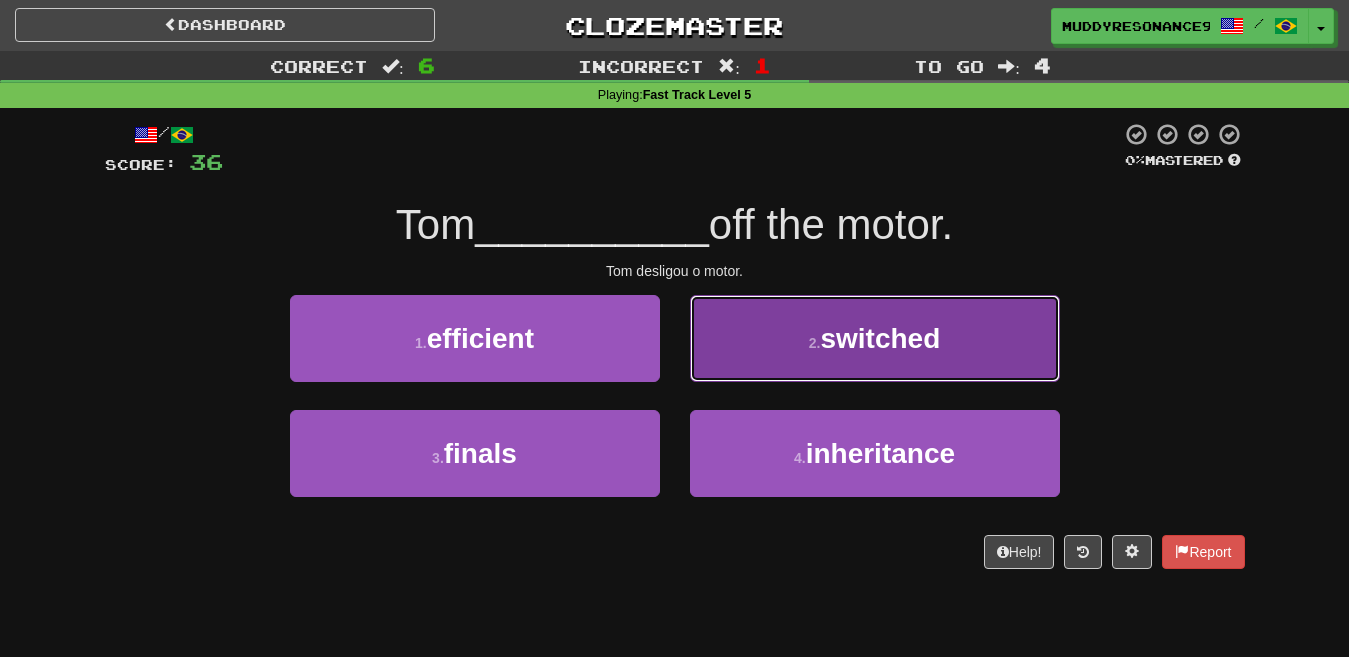 click on "switched" at bounding box center (880, 338) 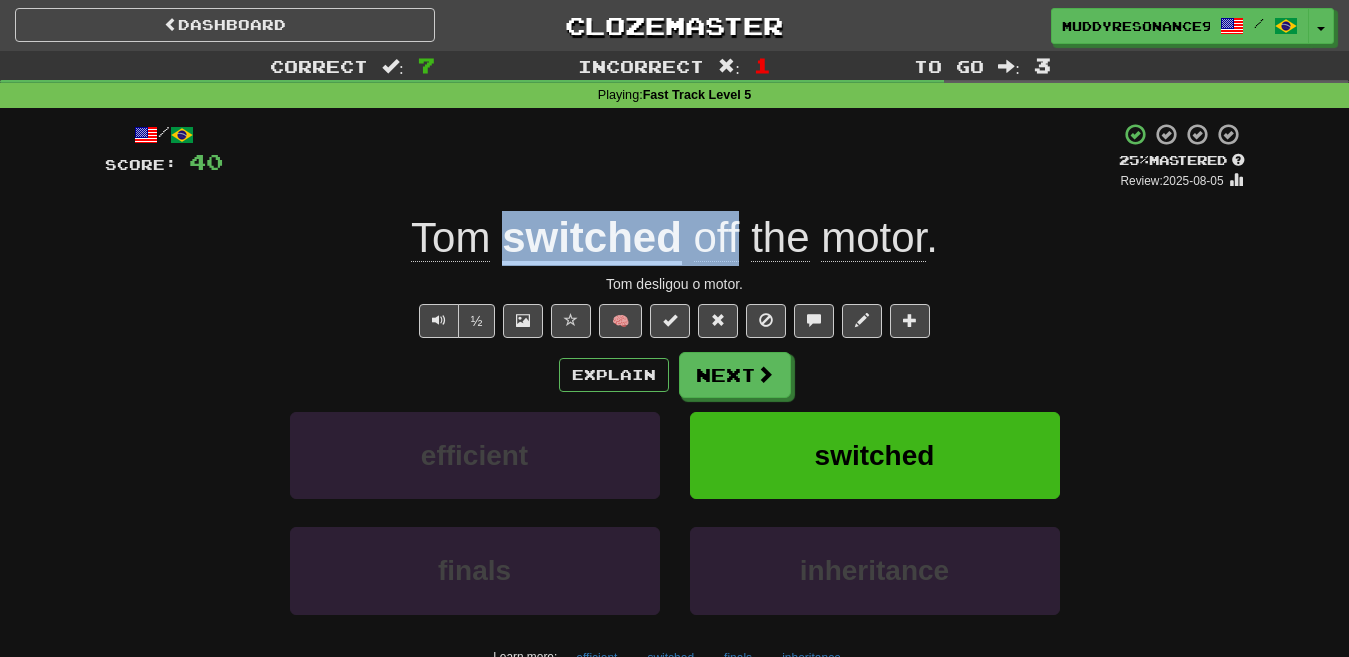 drag, startPoint x: 500, startPoint y: 253, endPoint x: 734, endPoint y: 249, distance: 234.03418 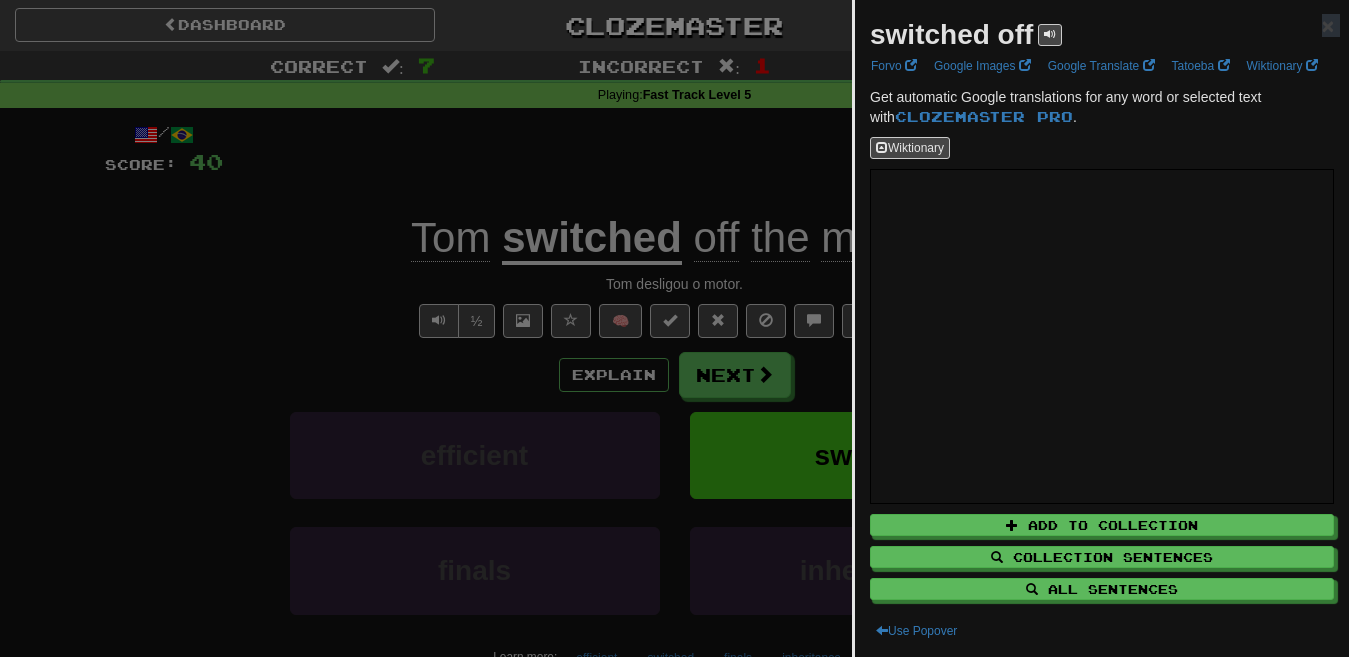drag, startPoint x: 1030, startPoint y: 41, endPoint x: 860, endPoint y: 49, distance: 170.18813 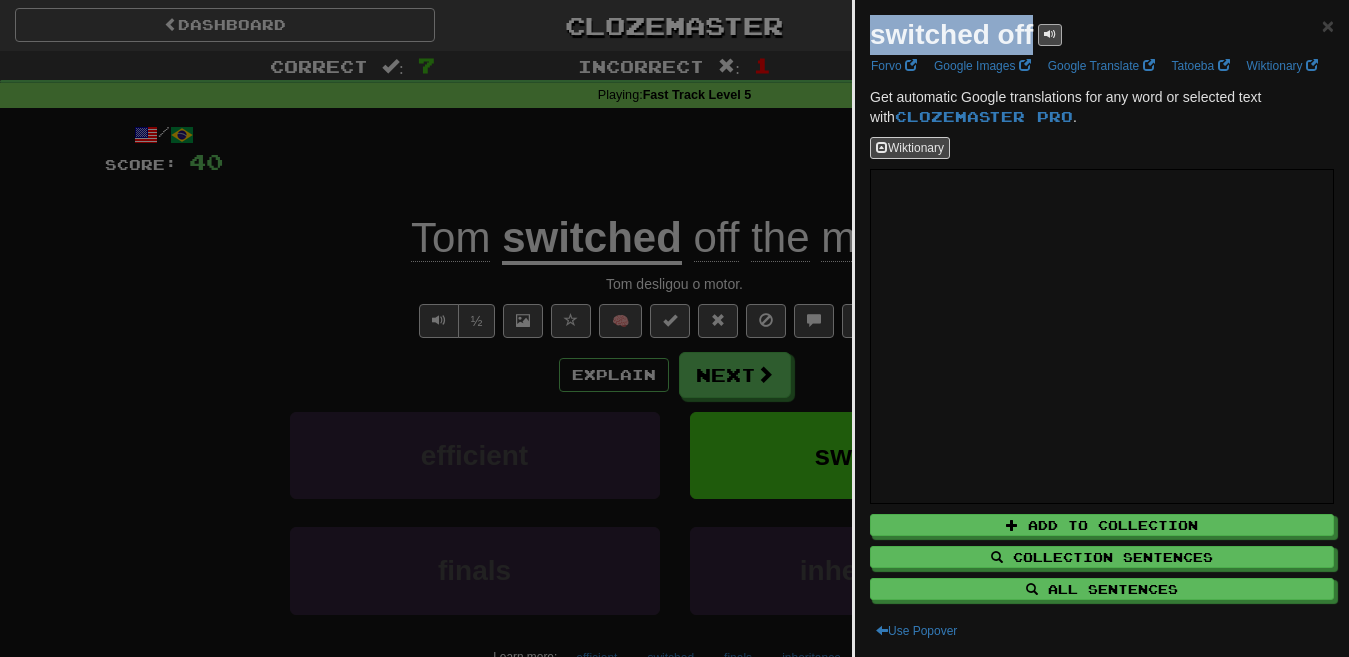drag, startPoint x: 859, startPoint y: 34, endPoint x: 1055, endPoint y: 43, distance: 196.20653 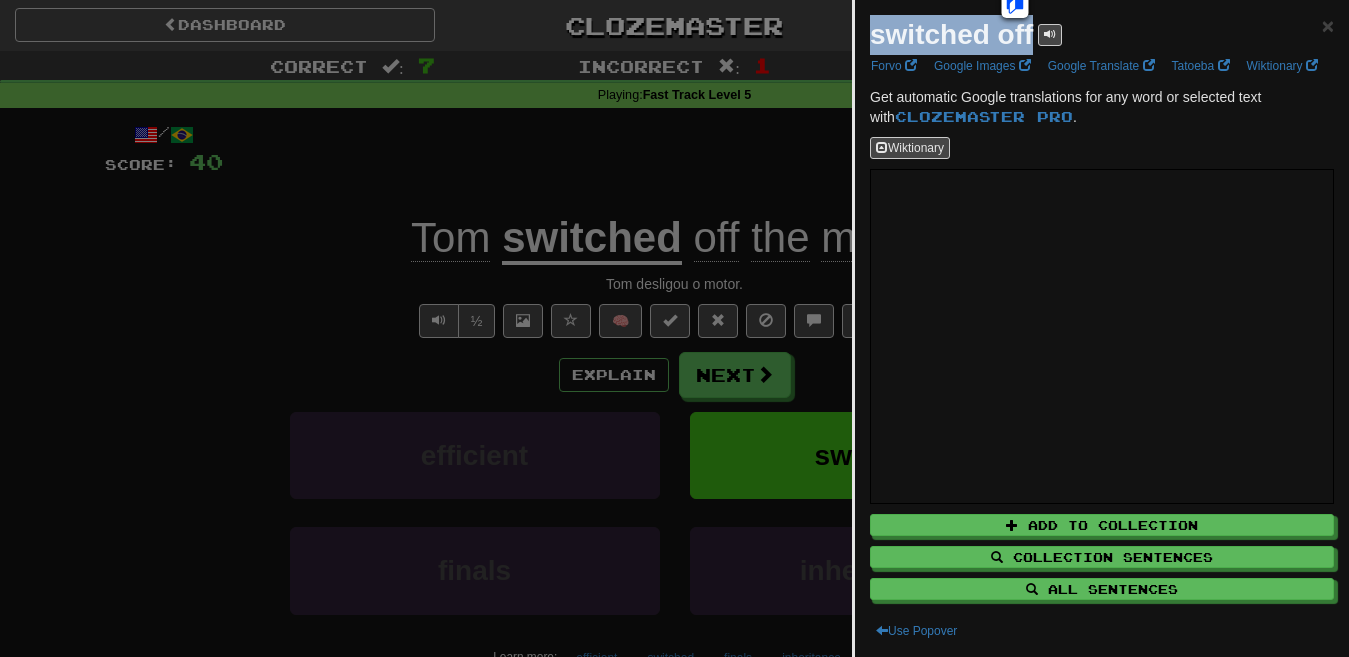 copy on "switched off" 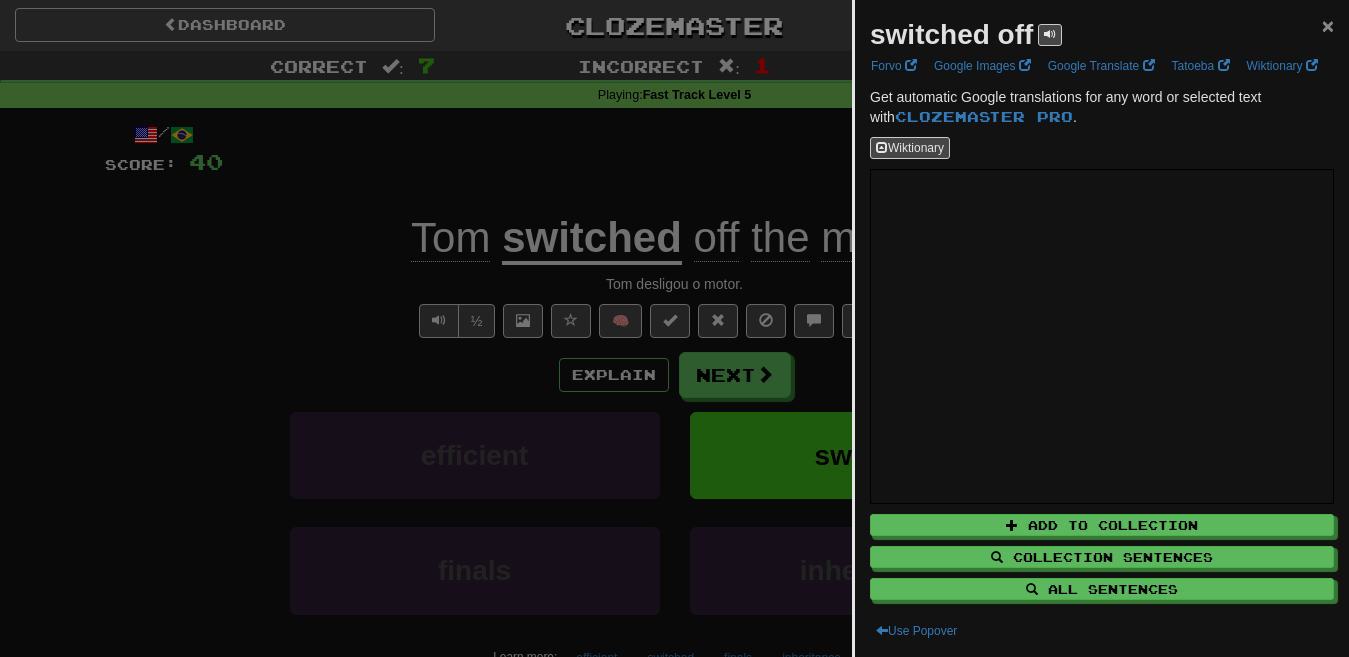 click on "×" at bounding box center [1328, 25] 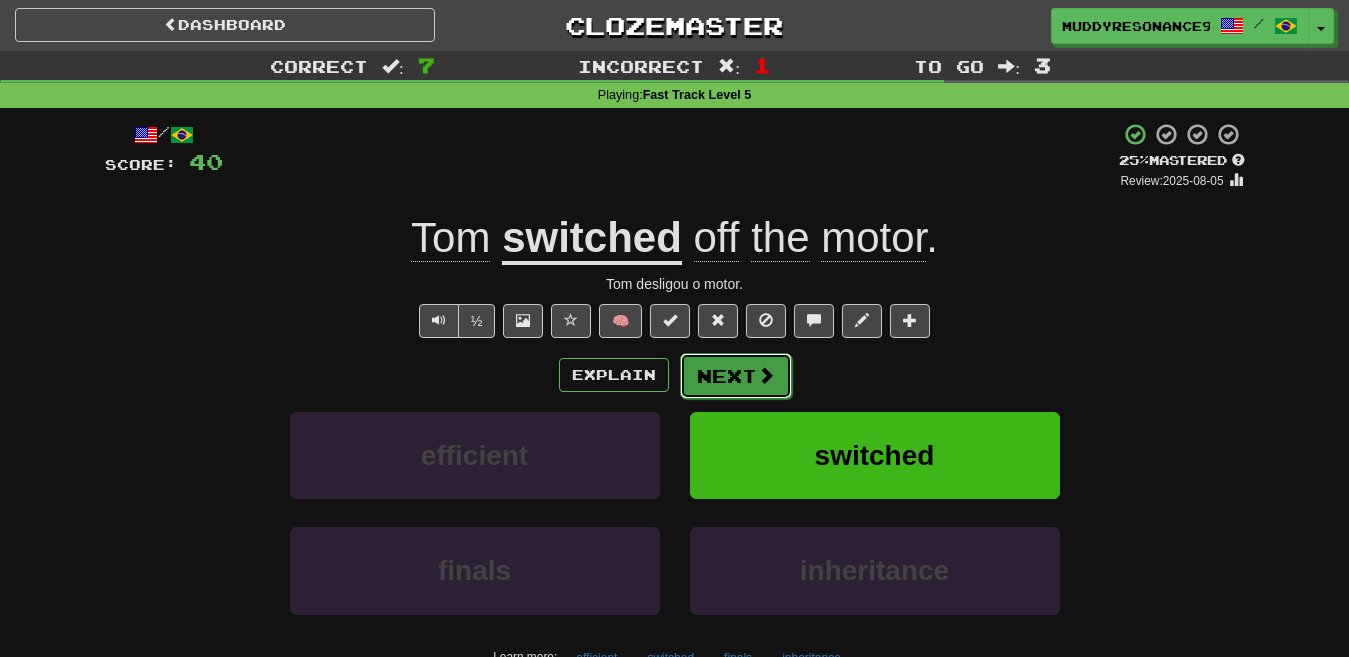 click at bounding box center (766, 375) 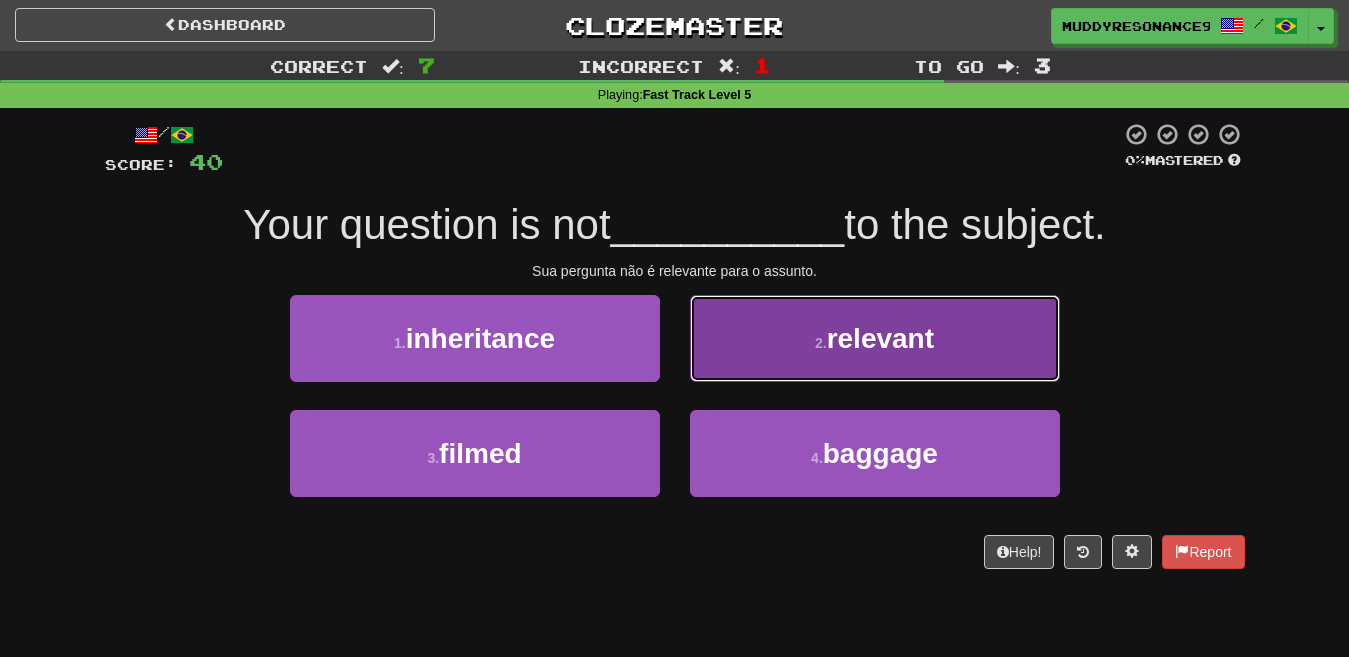 click on "relevant" at bounding box center [880, 338] 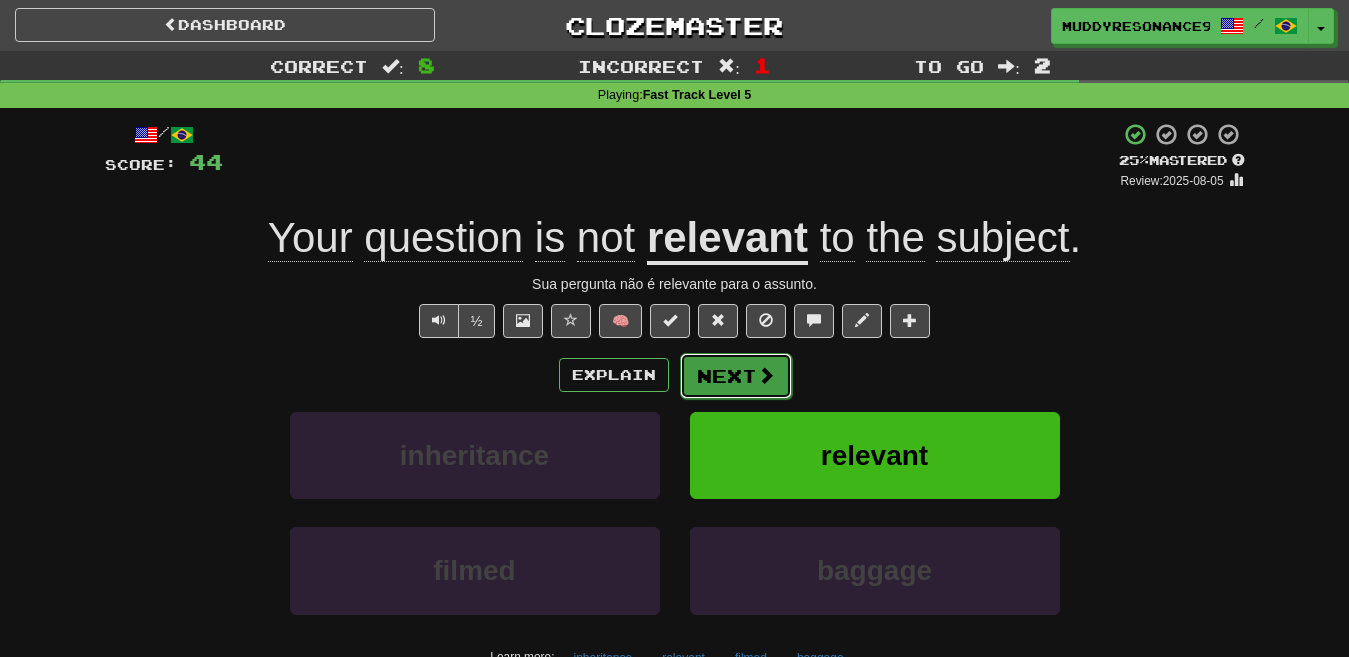 click at bounding box center [766, 375] 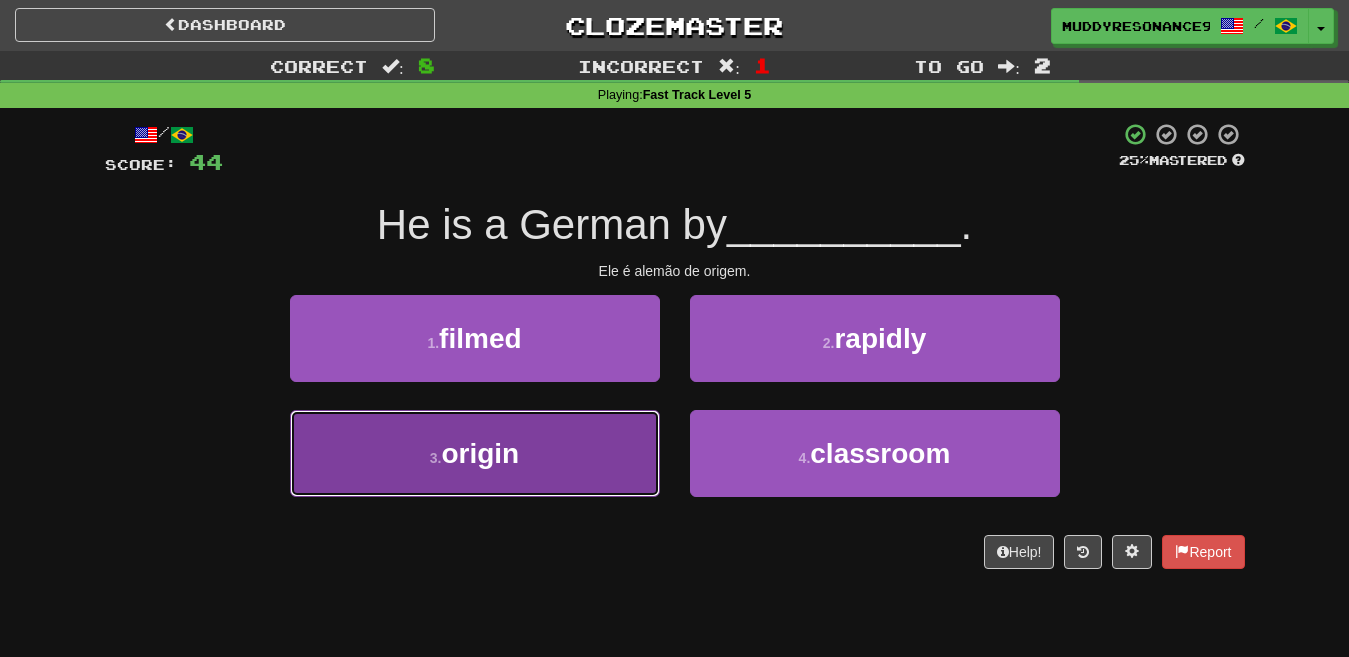 click on "3 .  origin" at bounding box center [475, 453] 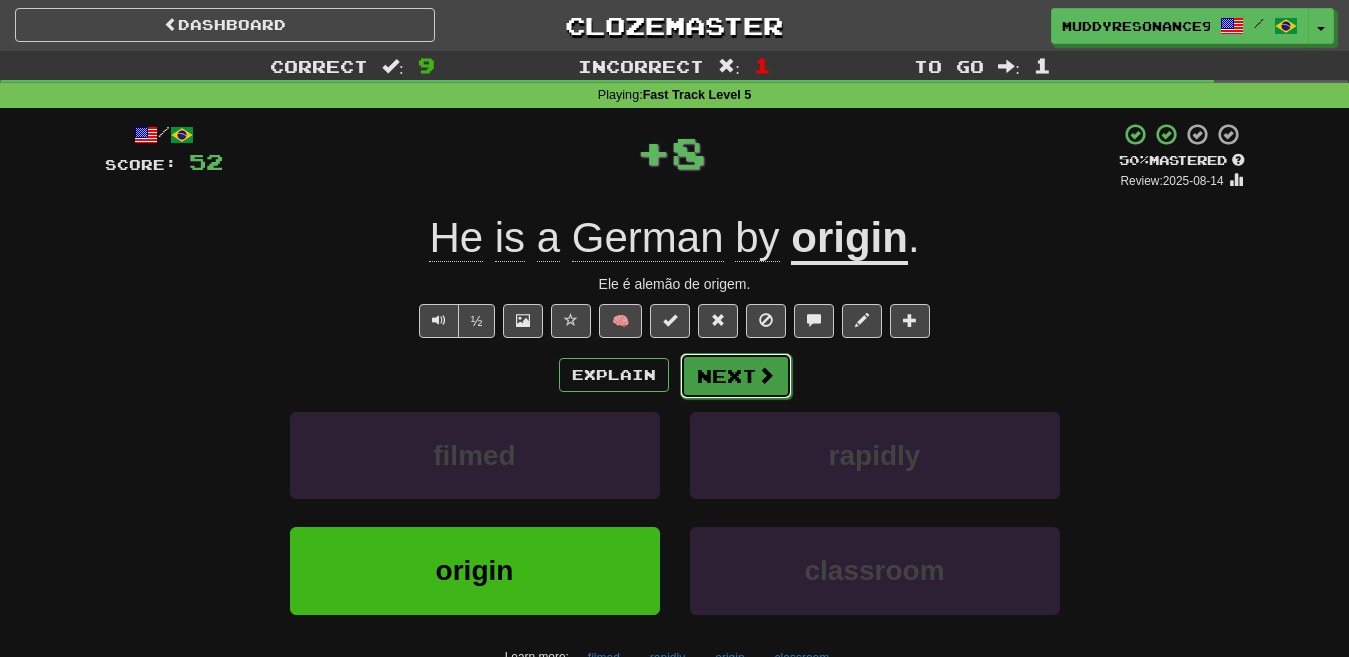 click on "Next" at bounding box center (736, 376) 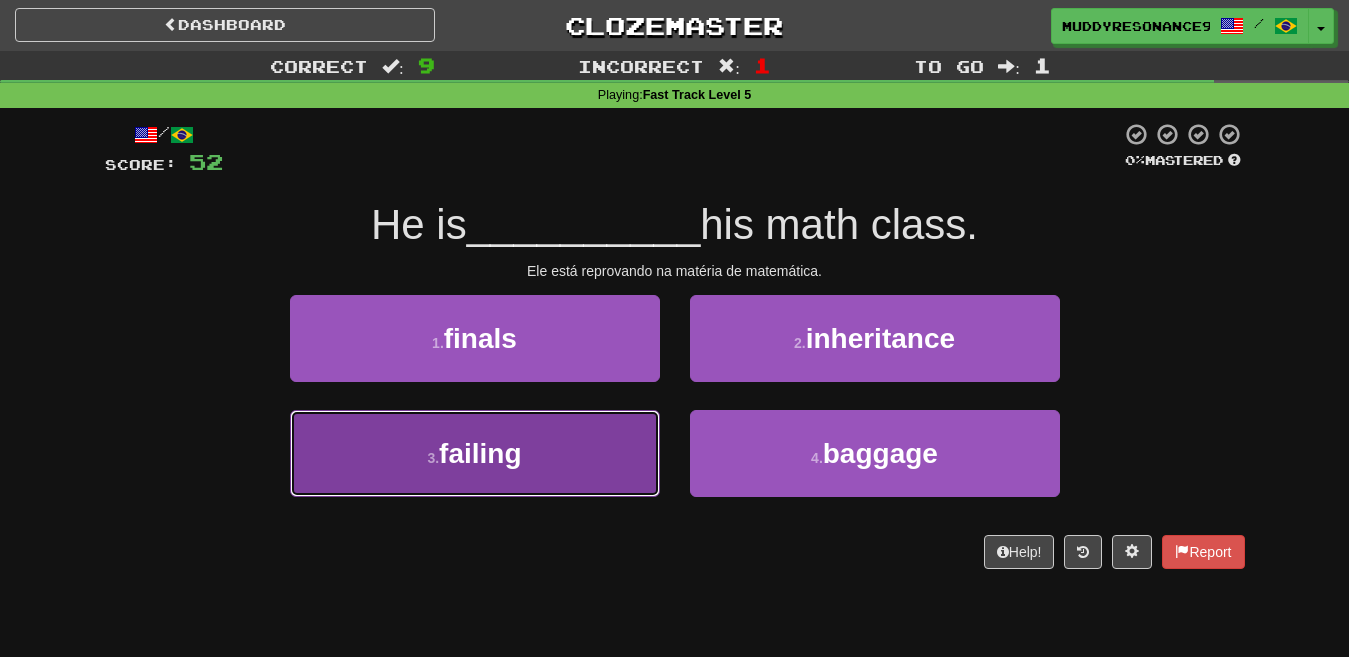 click on "3 .  failing" at bounding box center [475, 453] 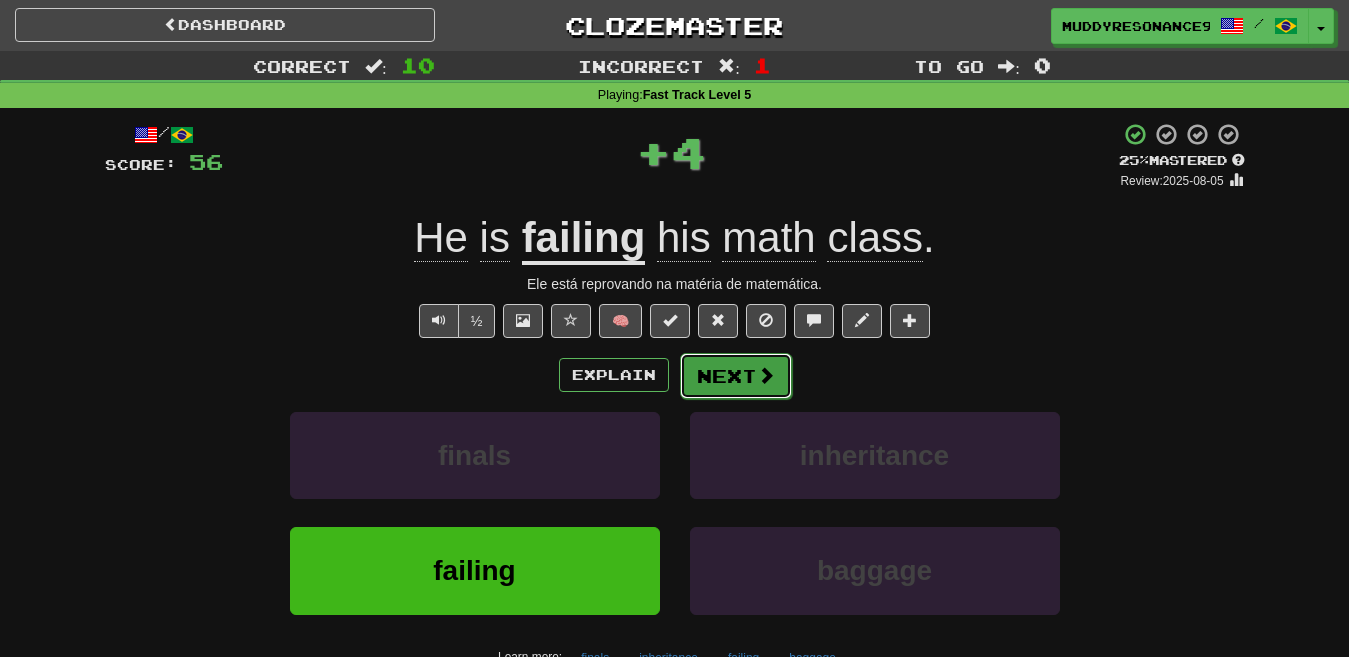 click at bounding box center [766, 375] 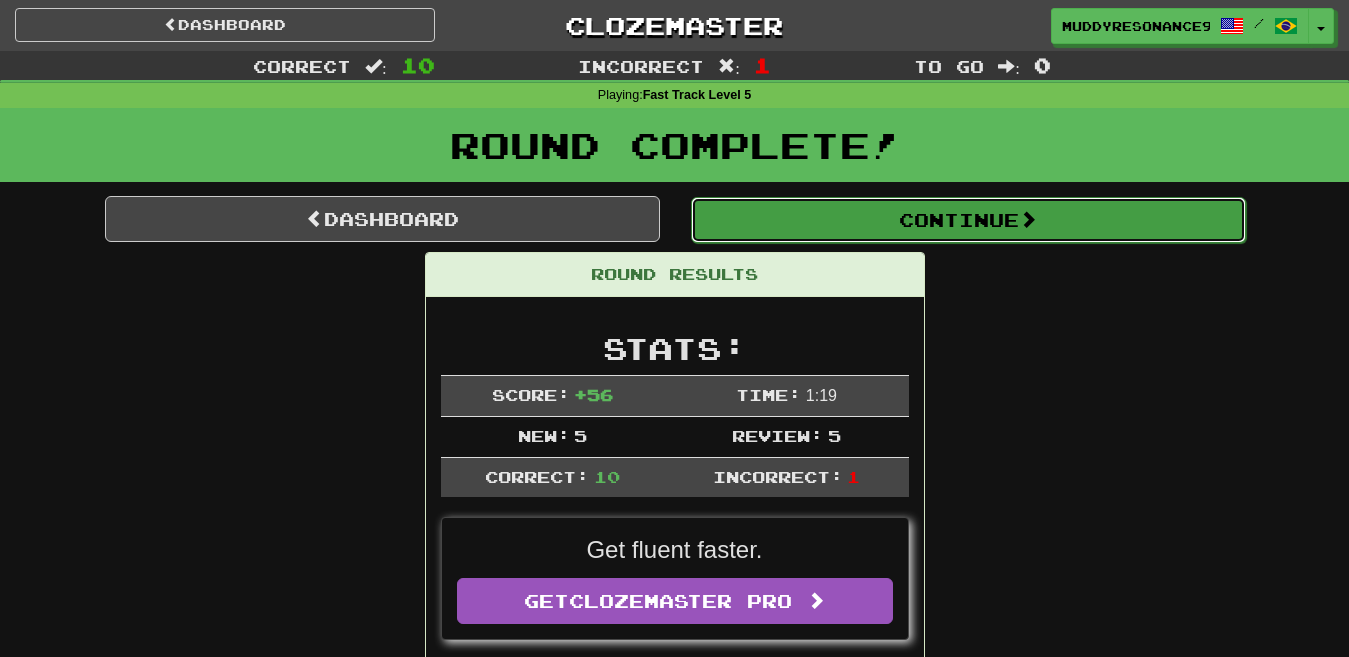click on "Continue" at bounding box center [968, 220] 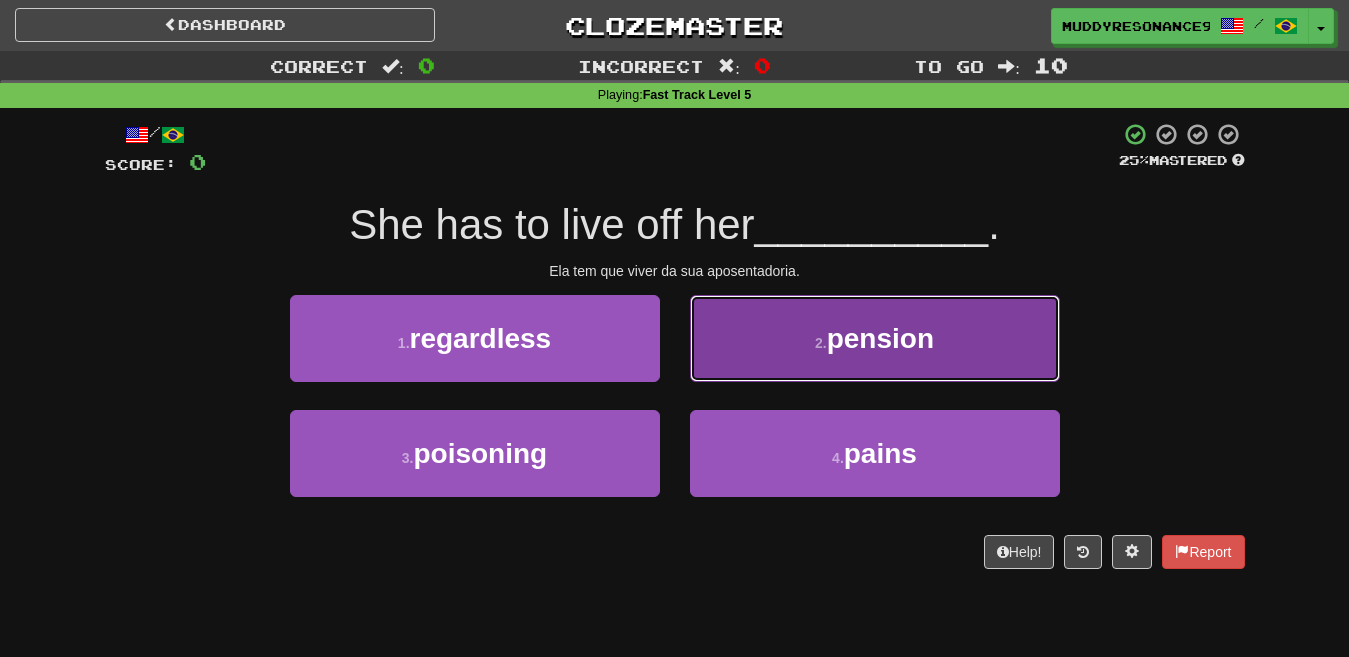 click on "pension" at bounding box center (880, 338) 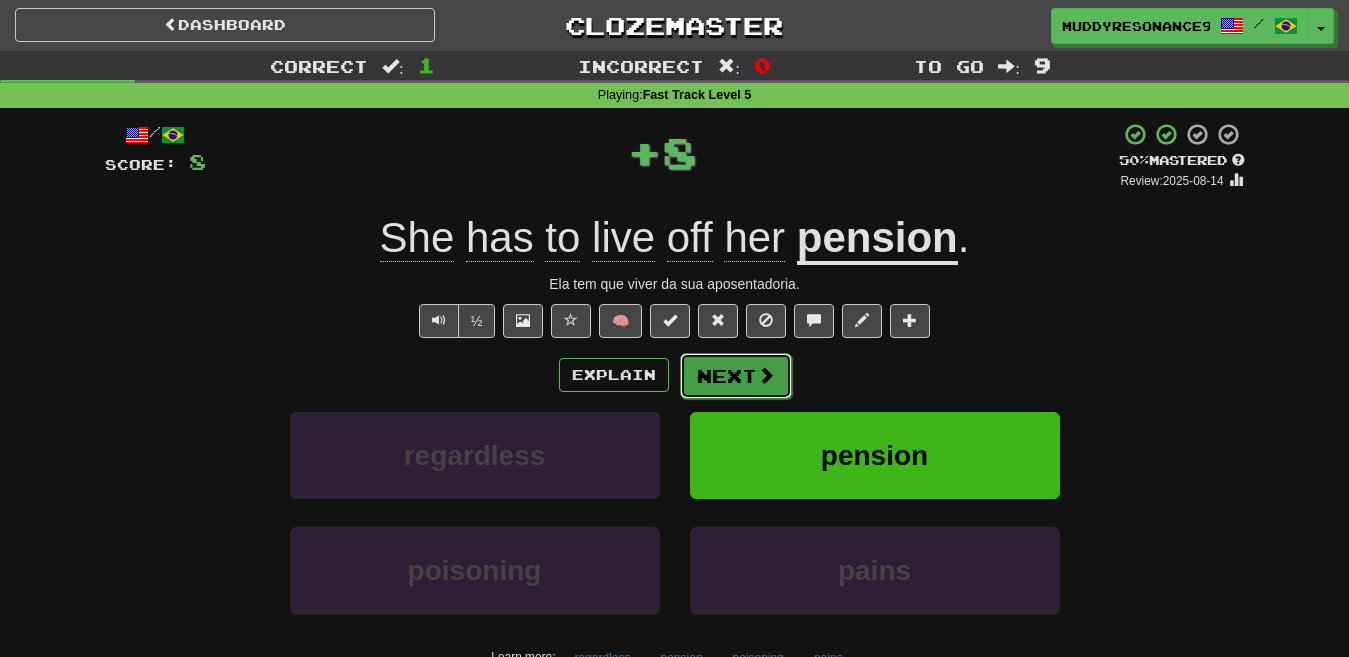 click at bounding box center [766, 375] 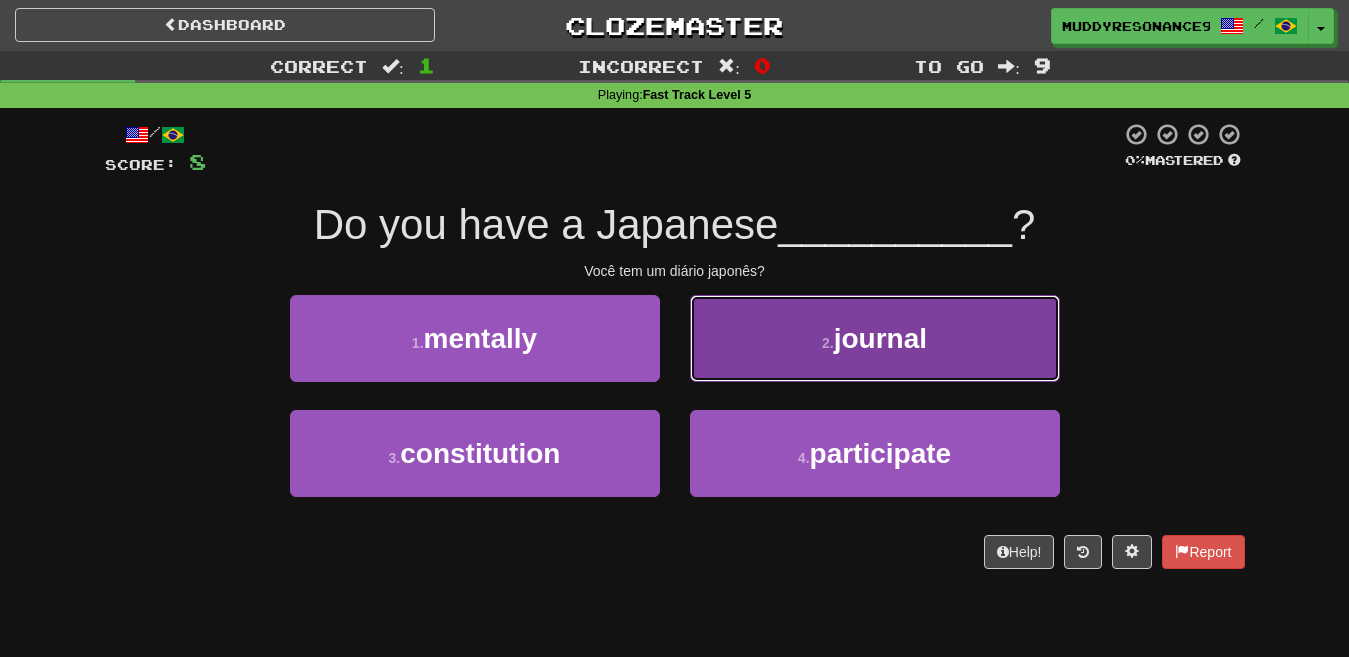click on "2 .  journal" at bounding box center [875, 338] 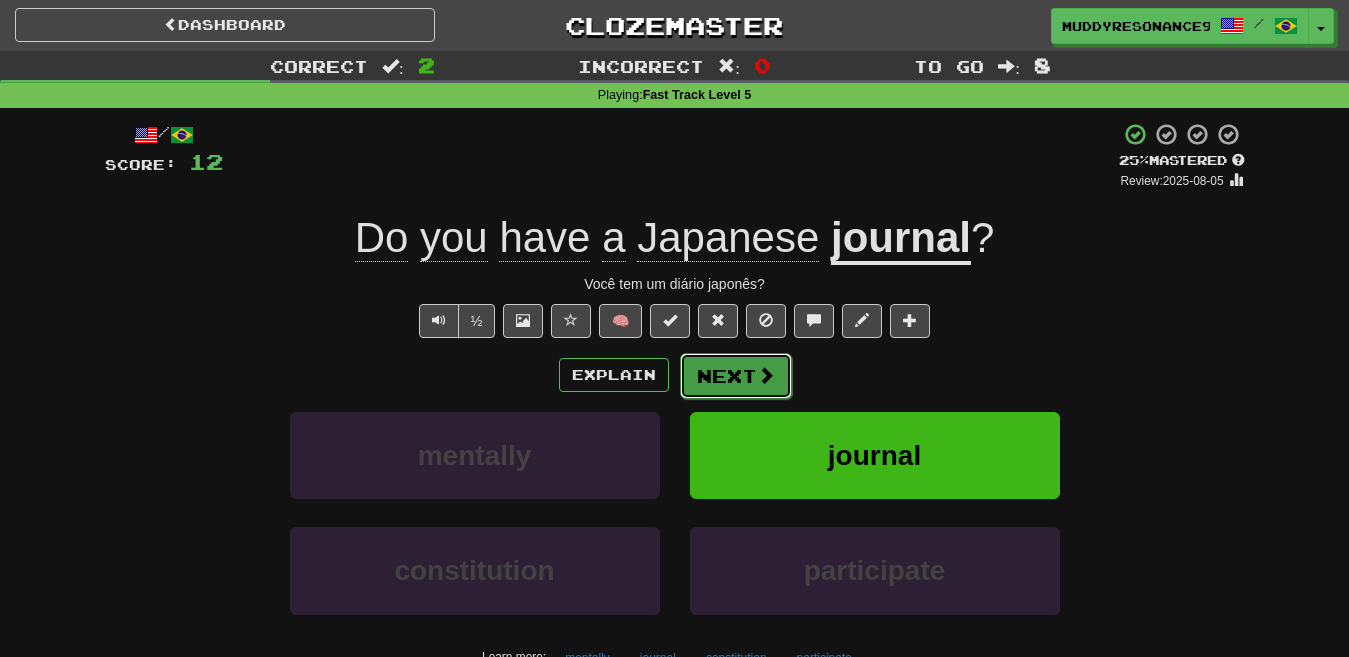 click at bounding box center [766, 375] 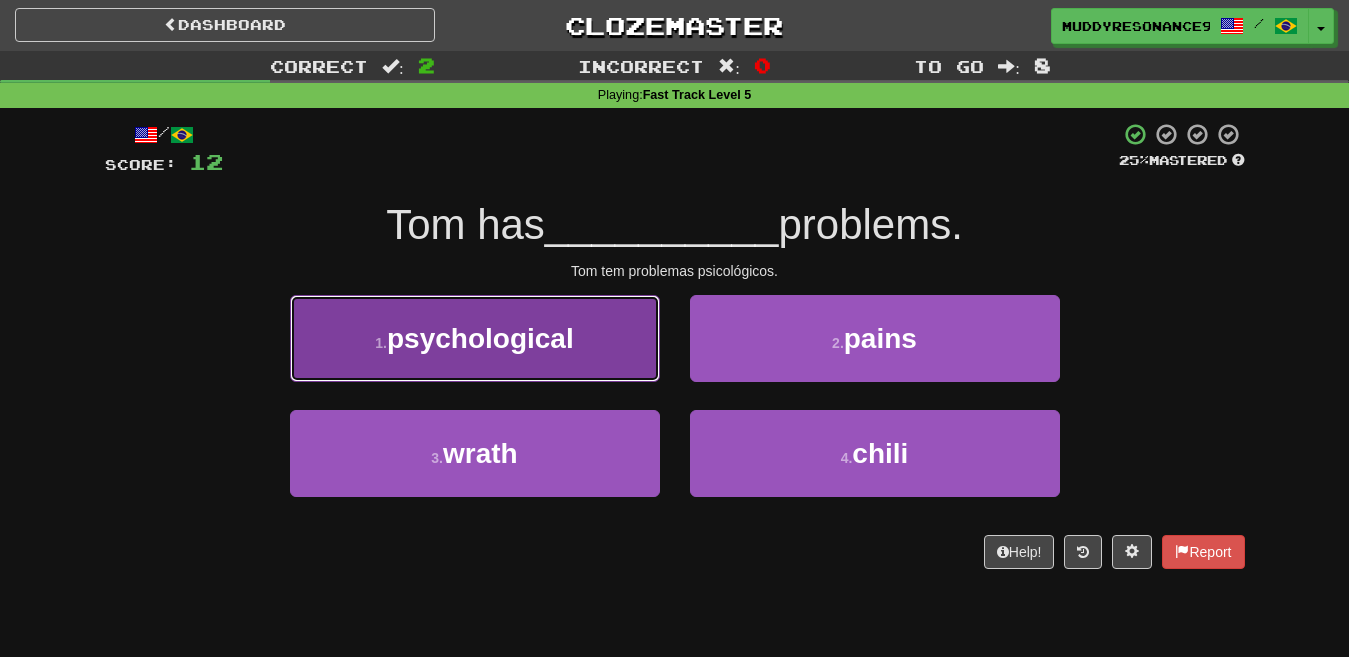 click on "1 .  psychological" at bounding box center (475, 338) 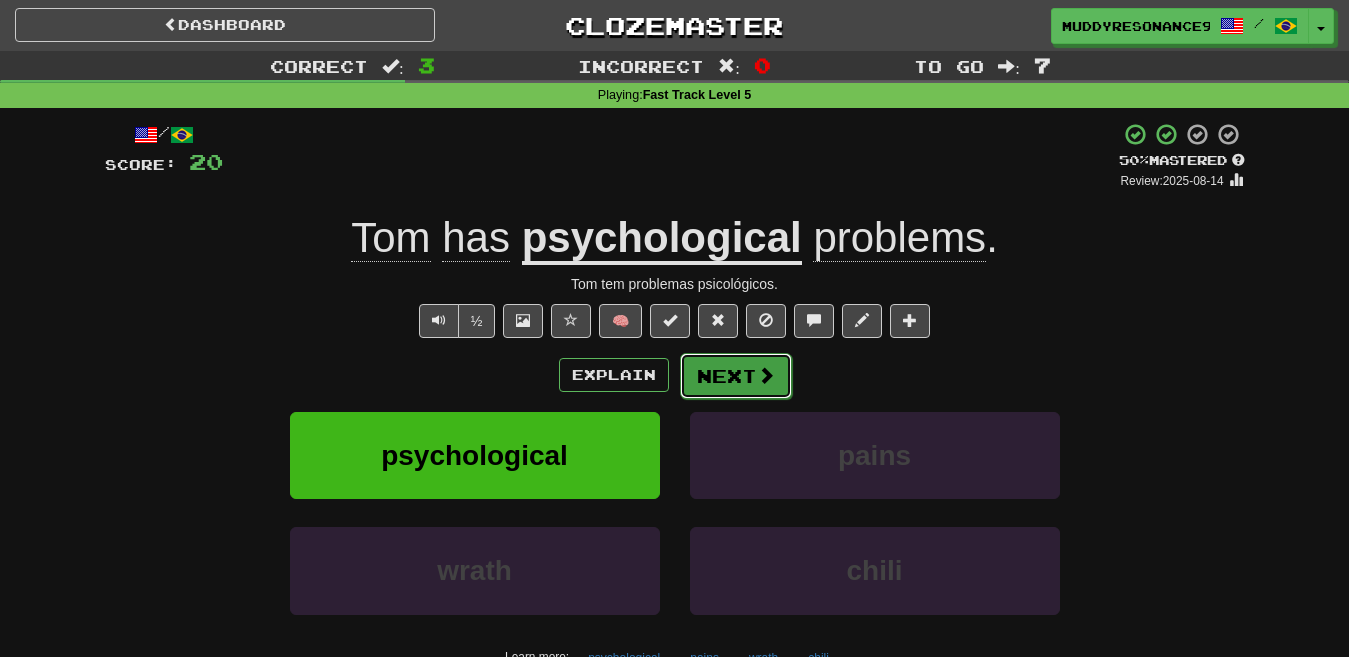 click on "Next" at bounding box center [736, 376] 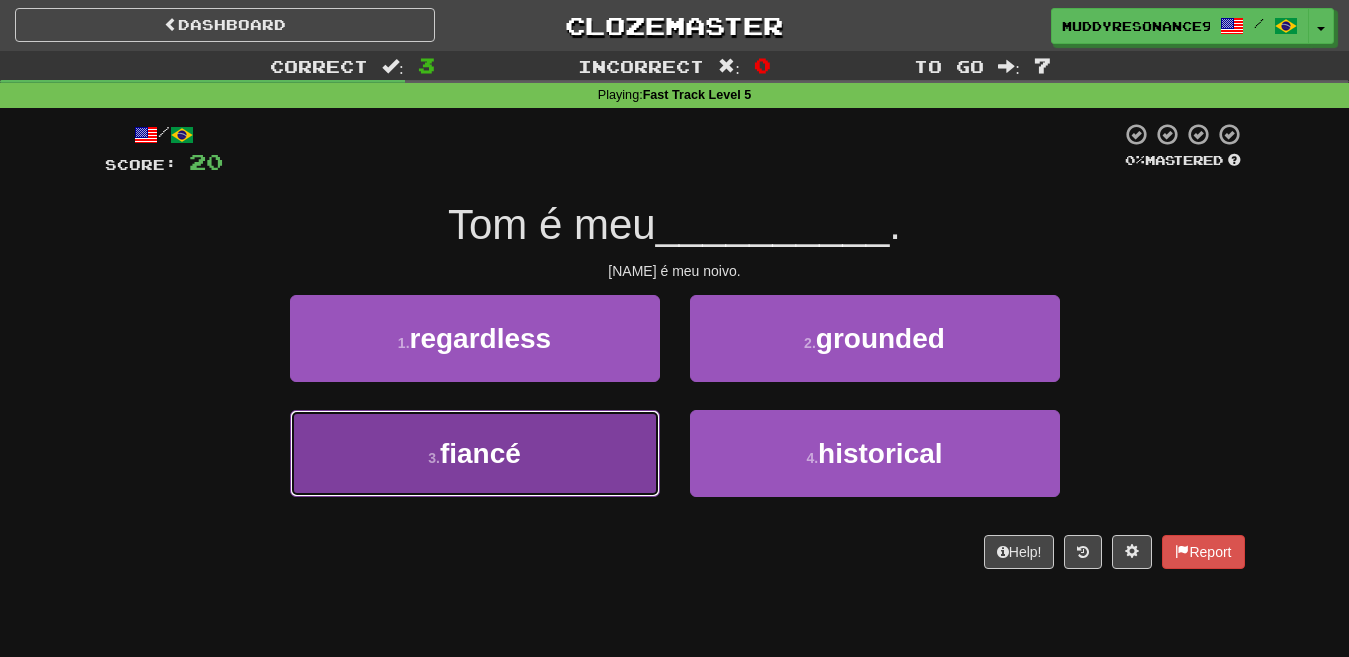 click on "3 .  fiancé" at bounding box center [475, 453] 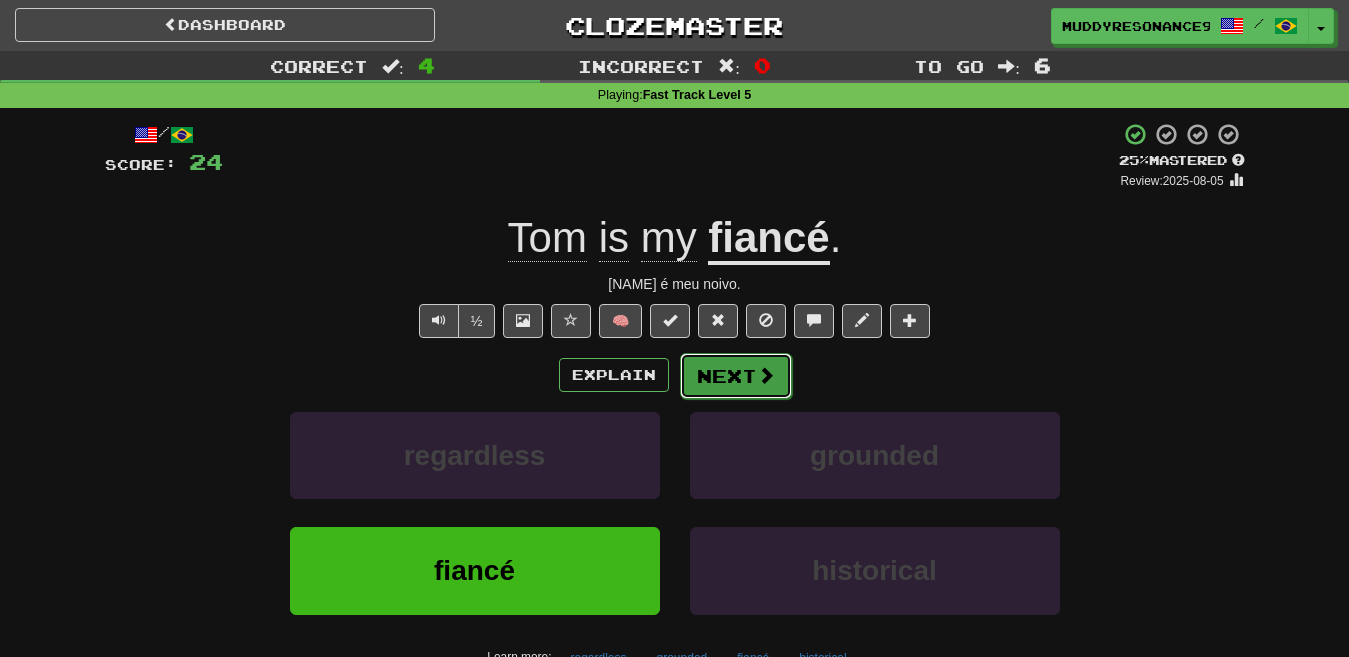 click on "Next" at bounding box center (736, 376) 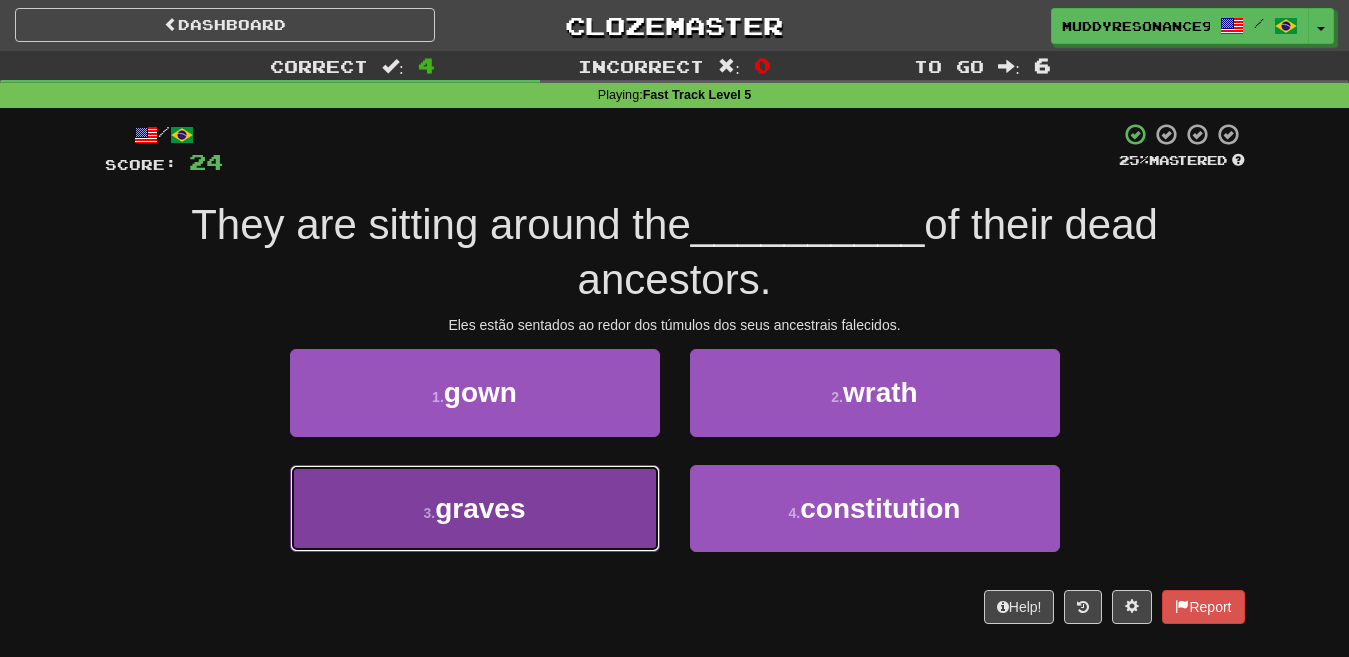 click on "3 .  graves" at bounding box center [475, 508] 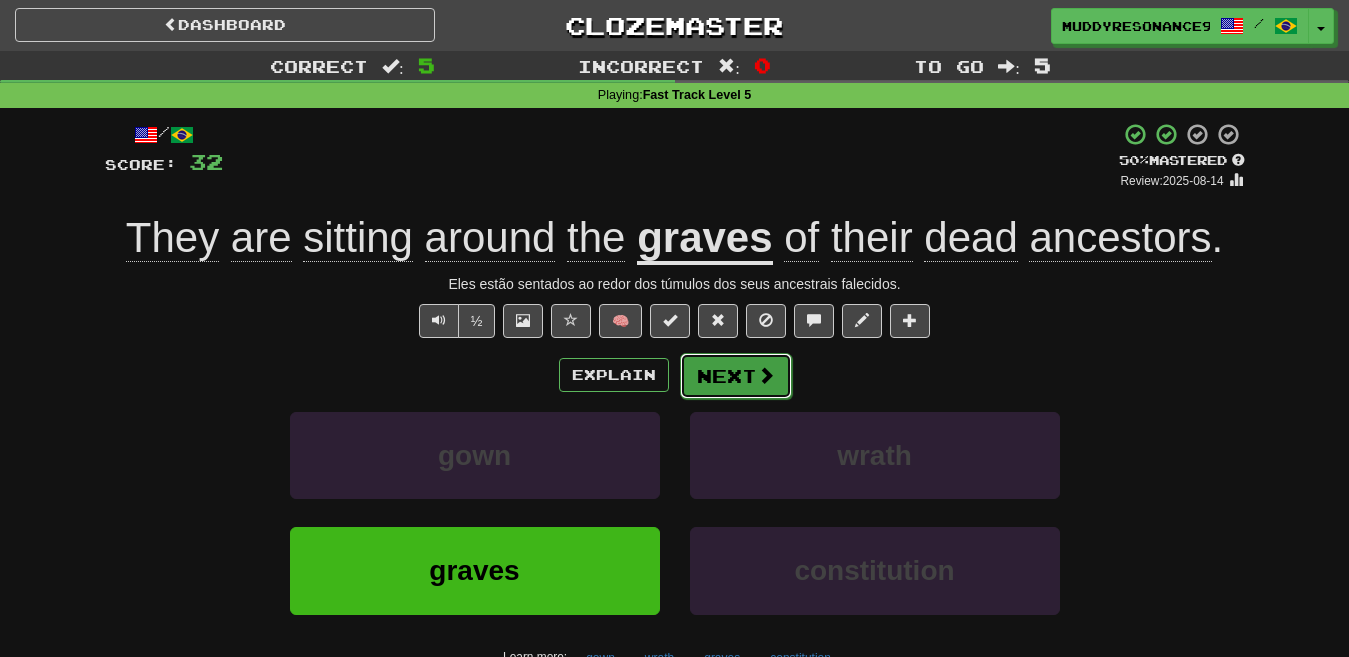 click at bounding box center (766, 375) 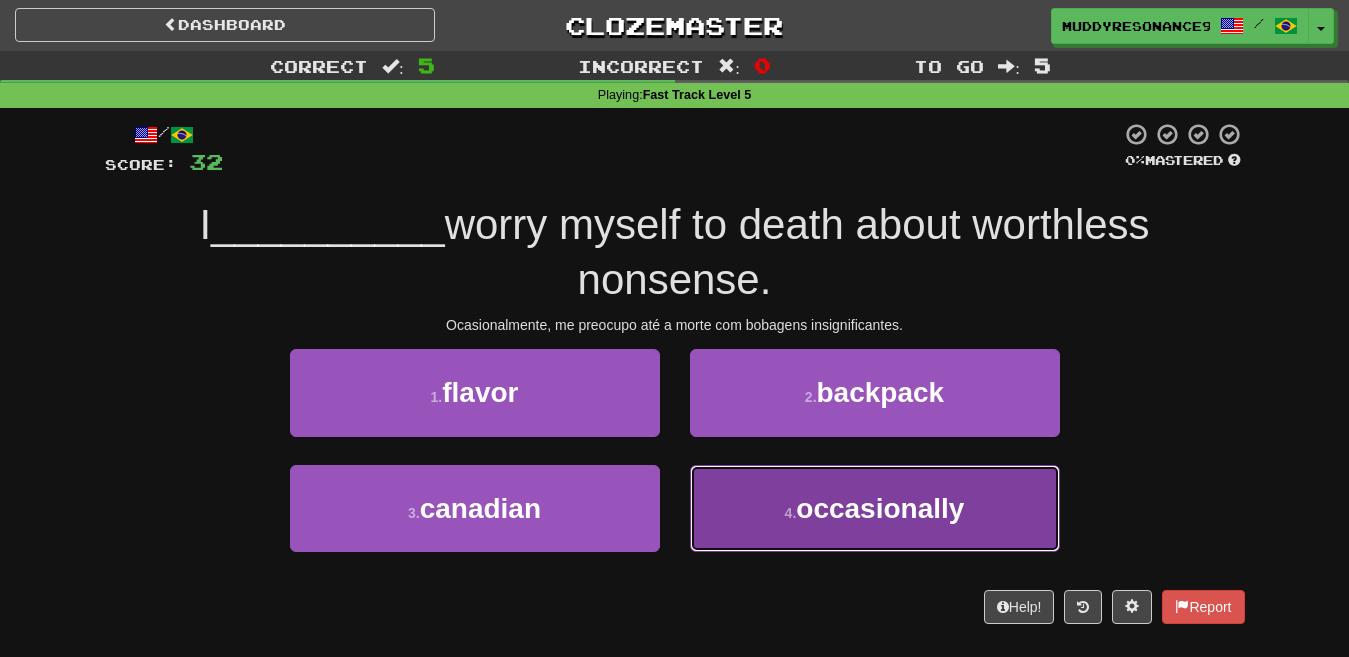 click on "occasionally" at bounding box center (880, 508) 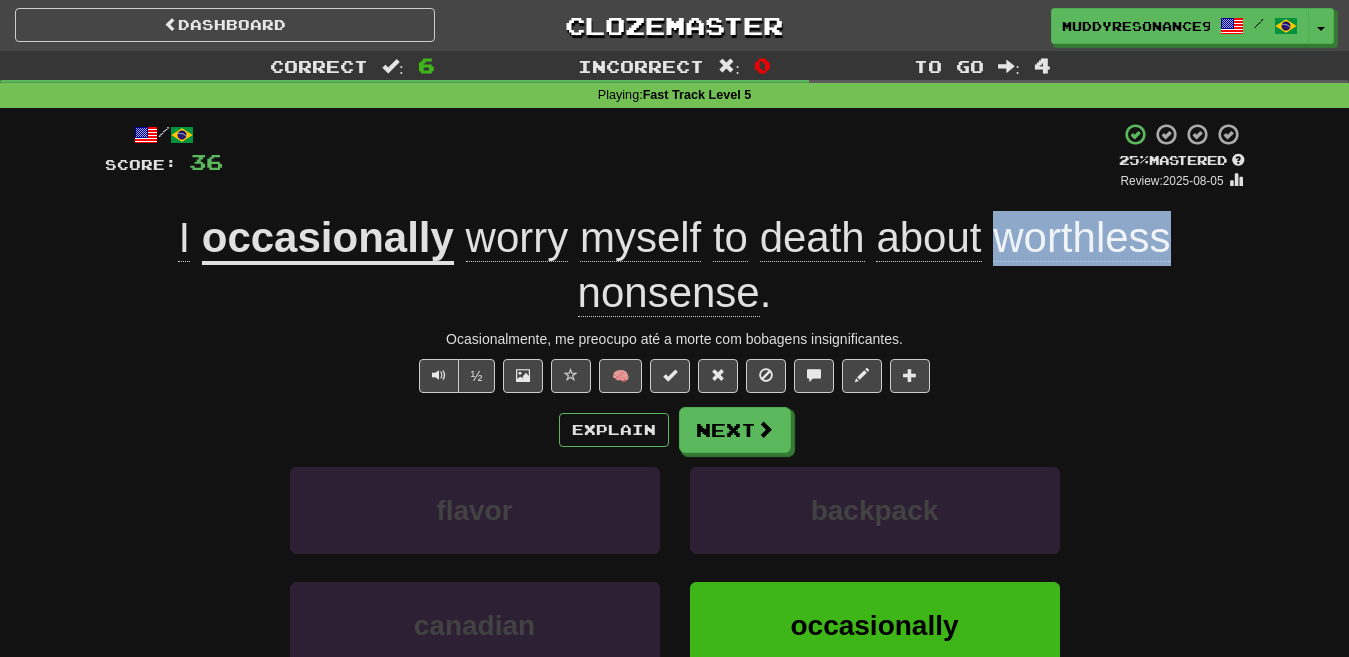 drag, startPoint x: 992, startPoint y: 253, endPoint x: 1180, endPoint y: 252, distance: 188.00266 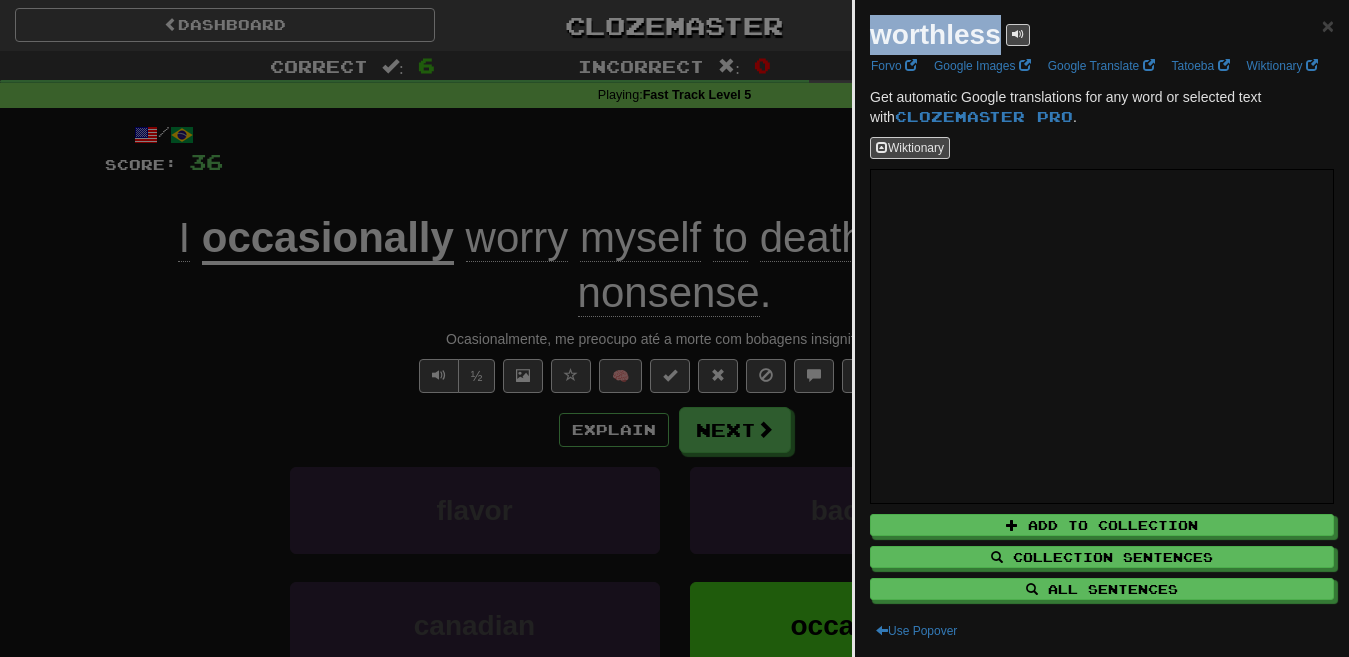 drag, startPoint x: 999, startPoint y: 35, endPoint x: 826, endPoint y: 75, distance: 177.56407 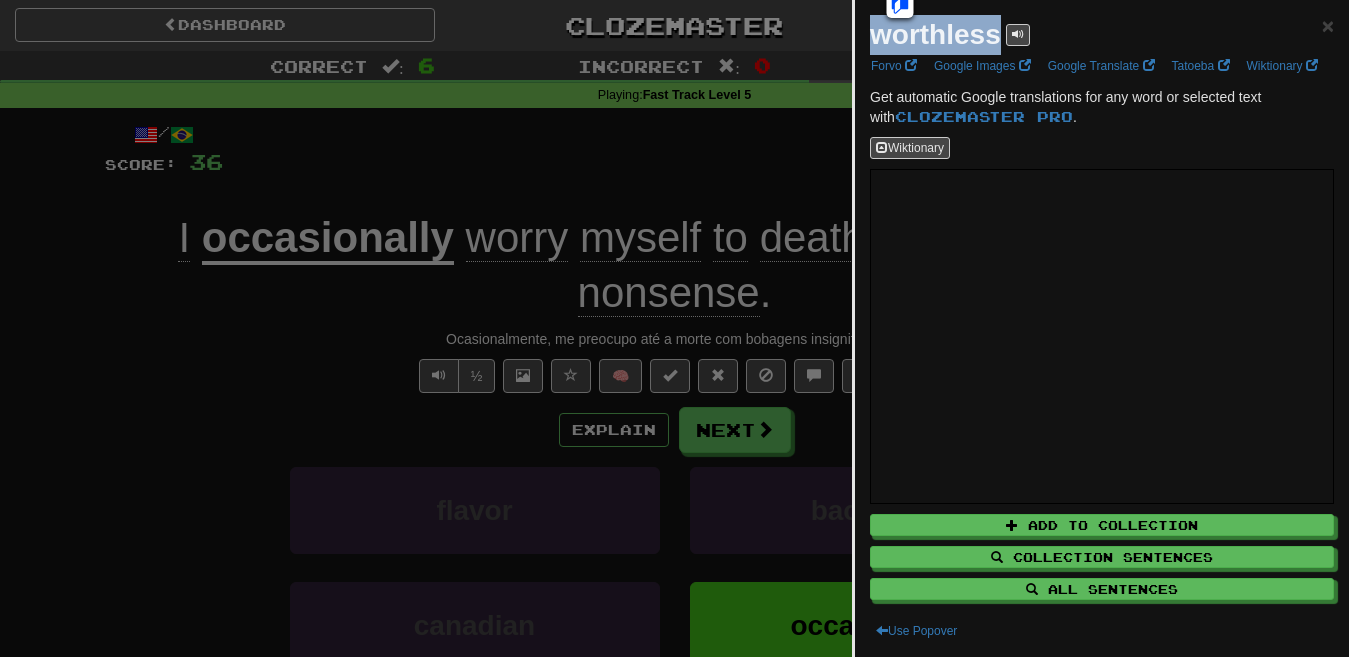 copy on "worthless" 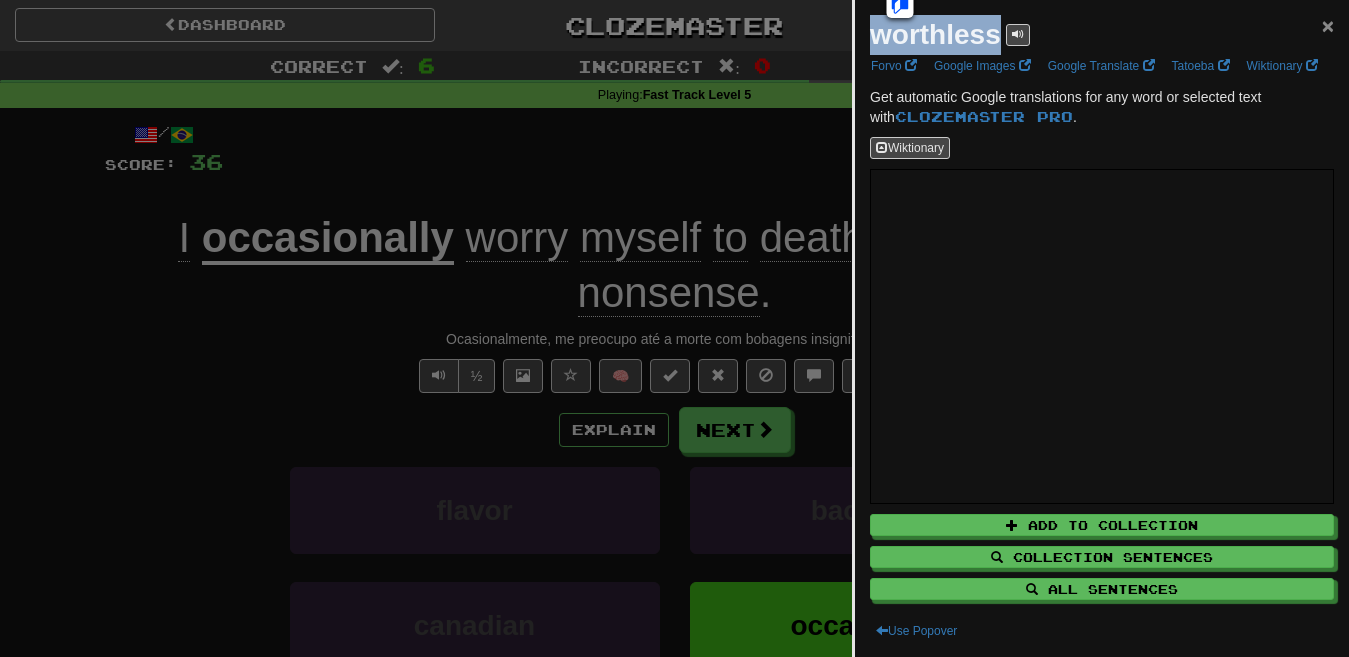 click on "×" at bounding box center (1328, 25) 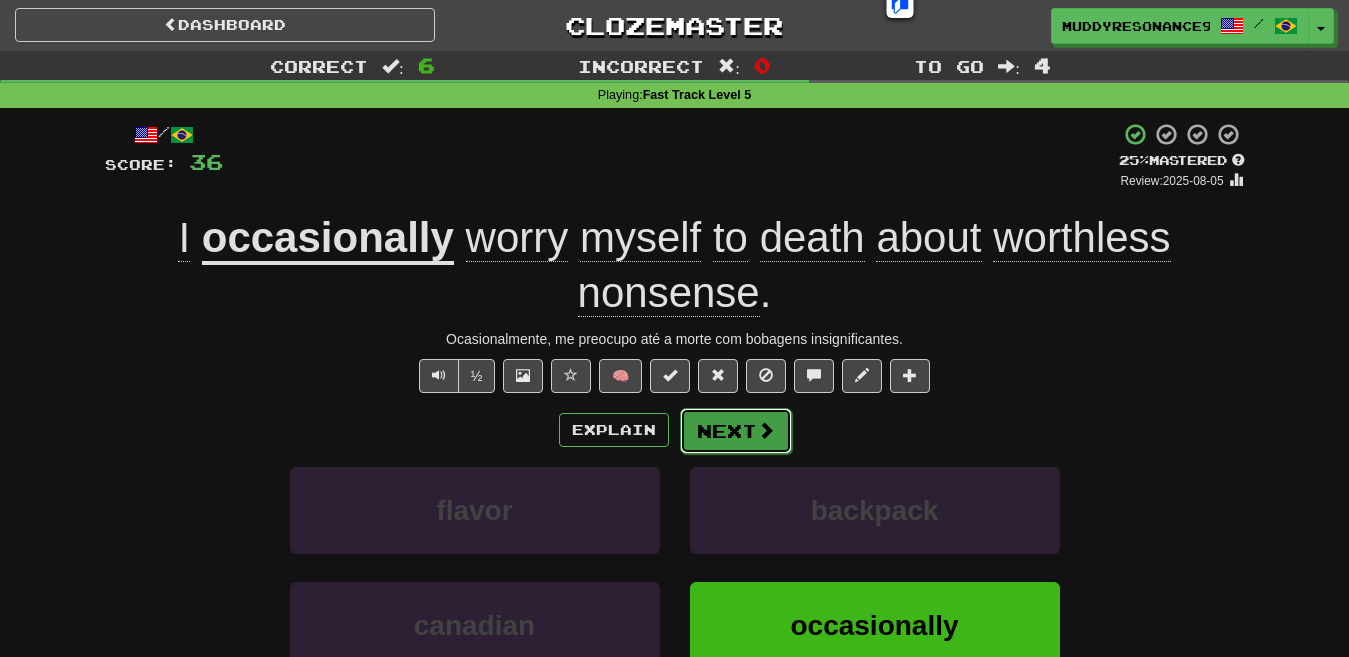 click on "Next" at bounding box center (736, 431) 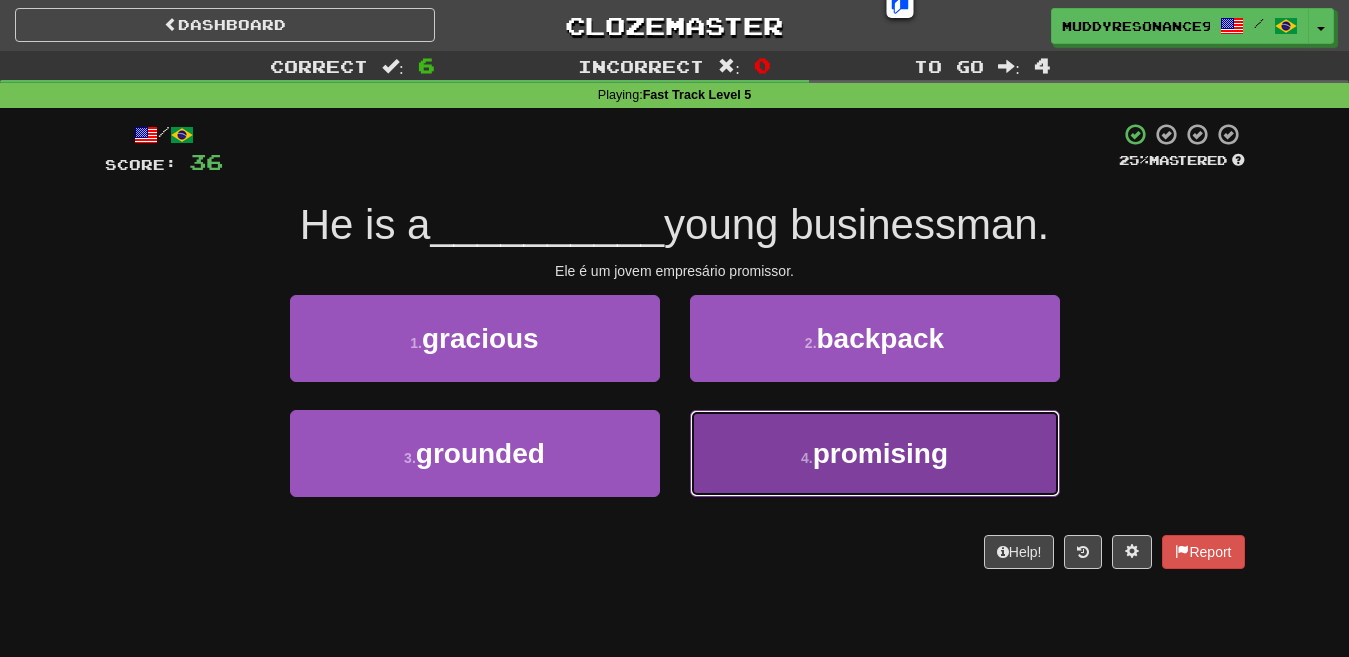 click on "promising" at bounding box center [880, 453] 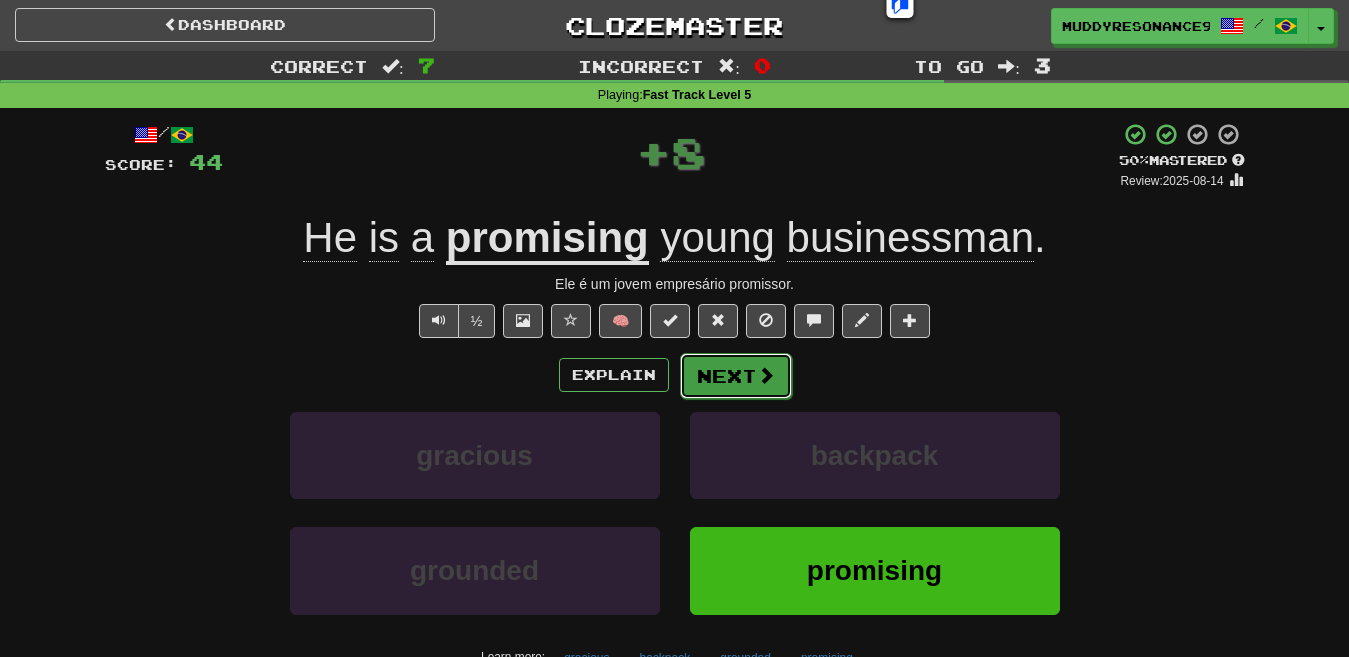 click at bounding box center [766, 375] 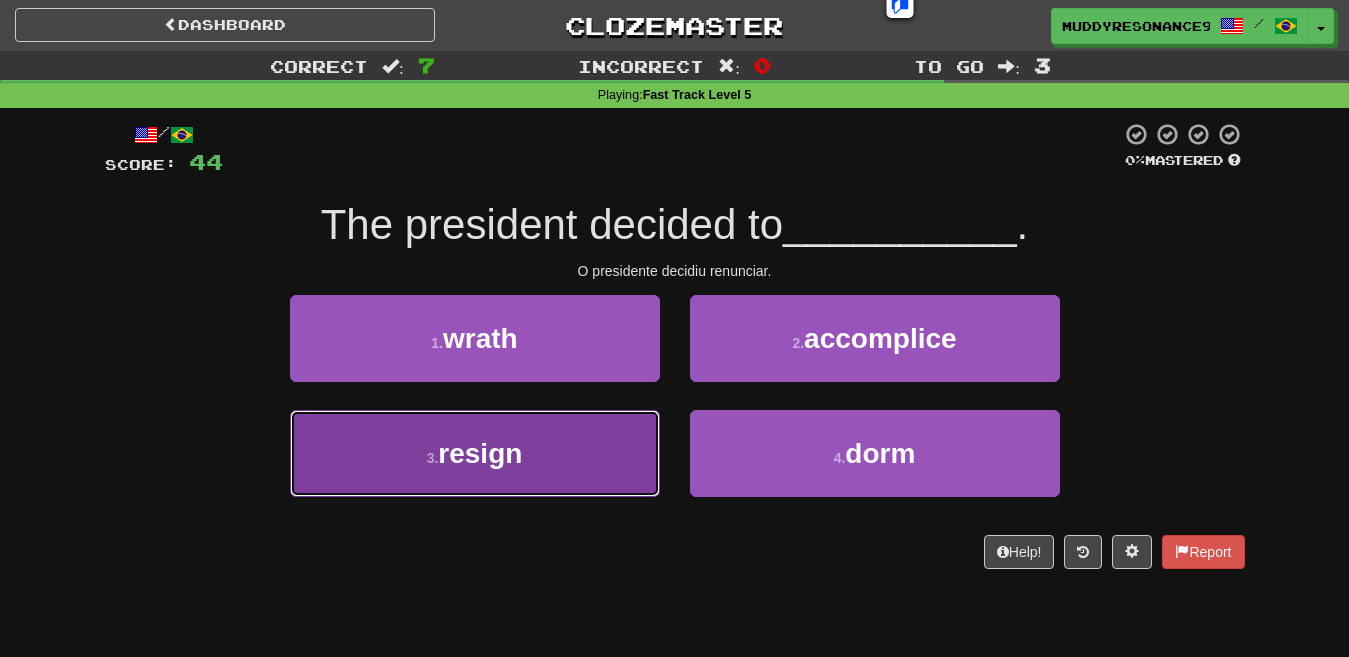 click on "3 .  resign" at bounding box center (475, 453) 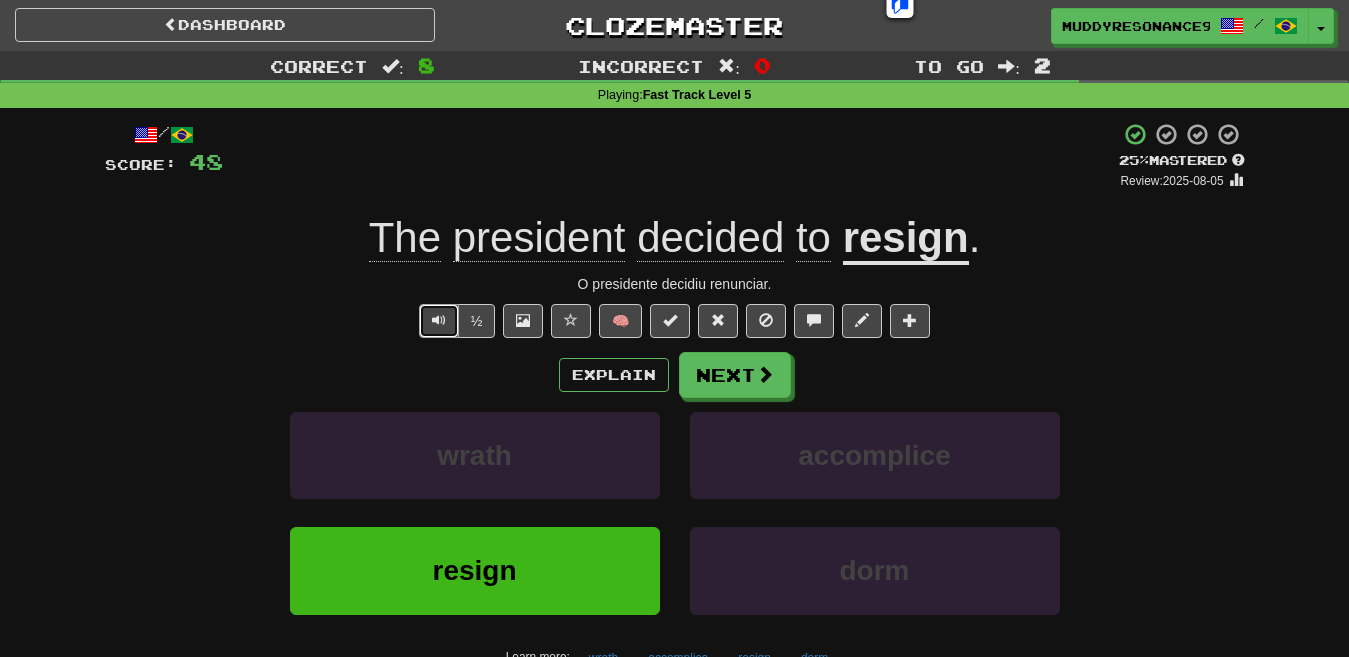 click at bounding box center (439, 321) 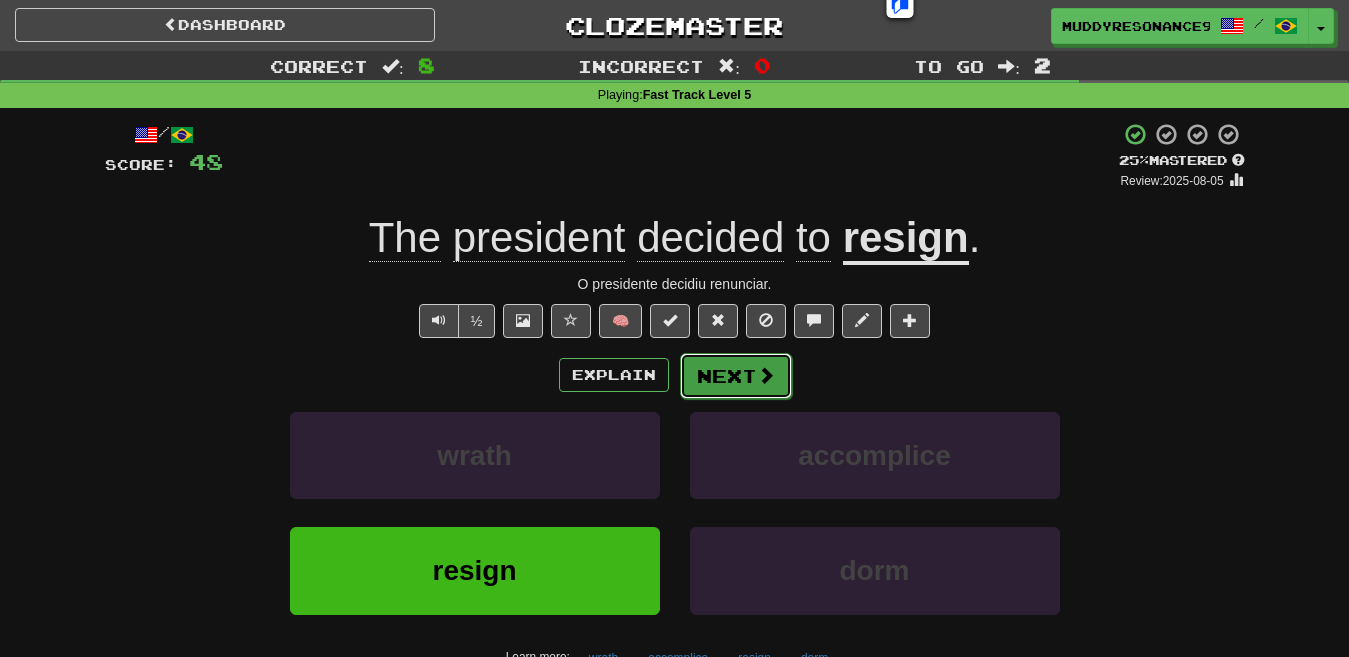 click on "Next" at bounding box center (736, 376) 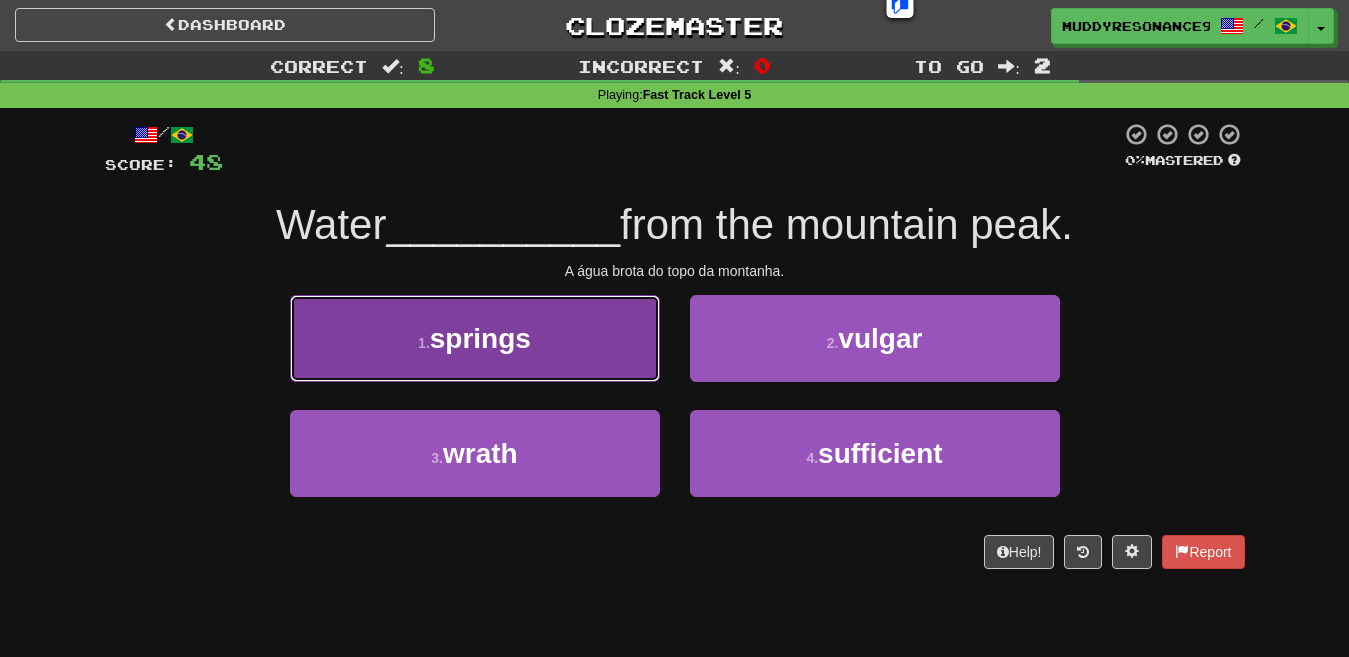 click on "1 .  springs" at bounding box center [475, 338] 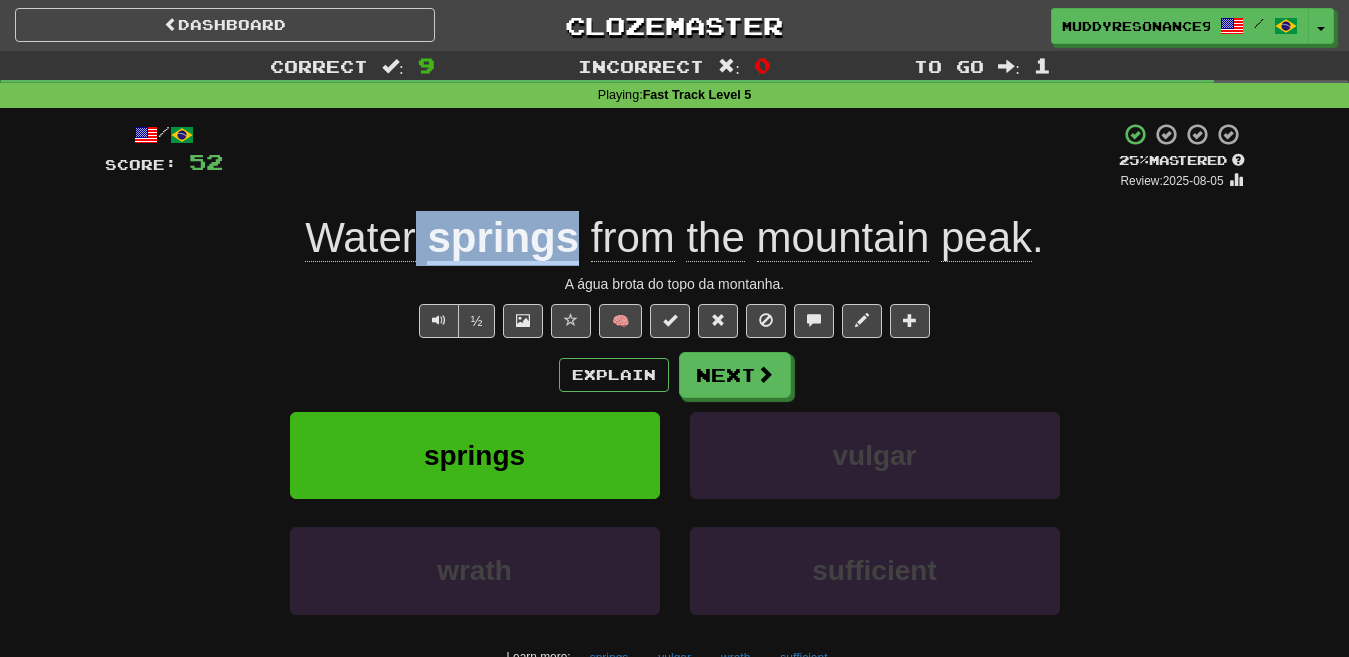 drag, startPoint x: 579, startPoint y: 240, endPoint x: 421, endPoint y: 240, distance: 158 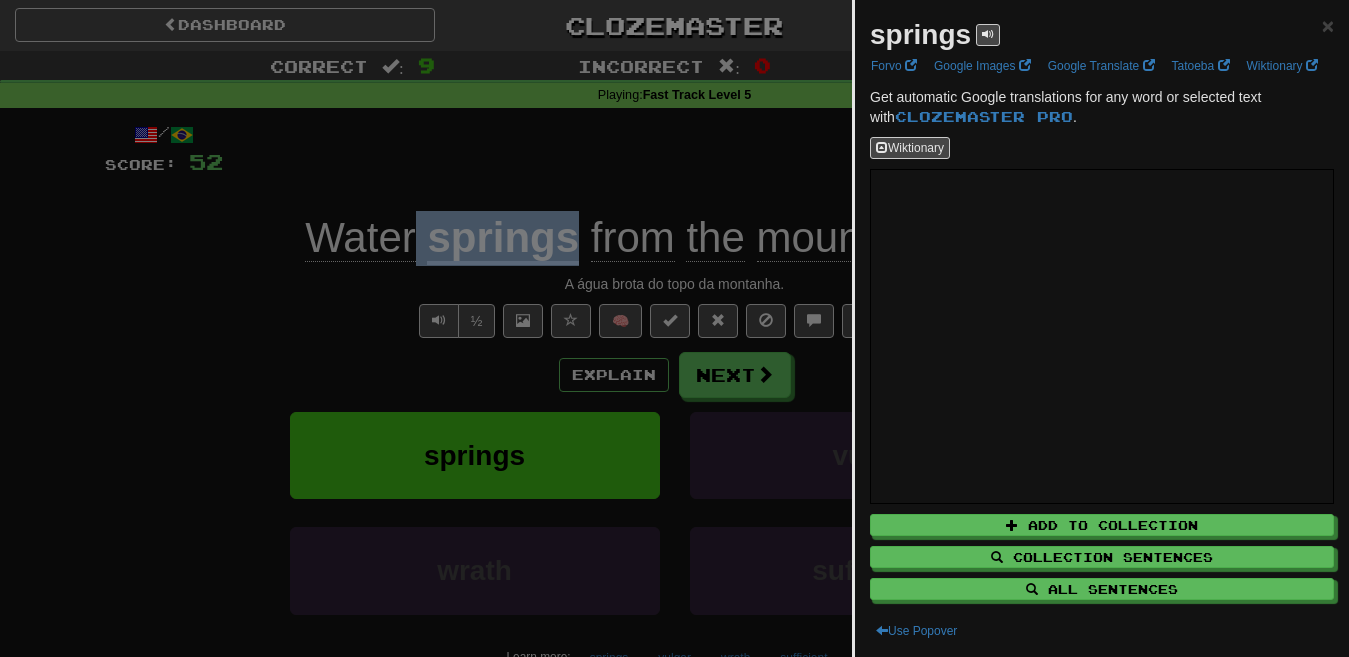 drag, startPoint x: 968, startPoint y: 37, endPoint x: 845, endPoint y: 51, distance: 123.79418 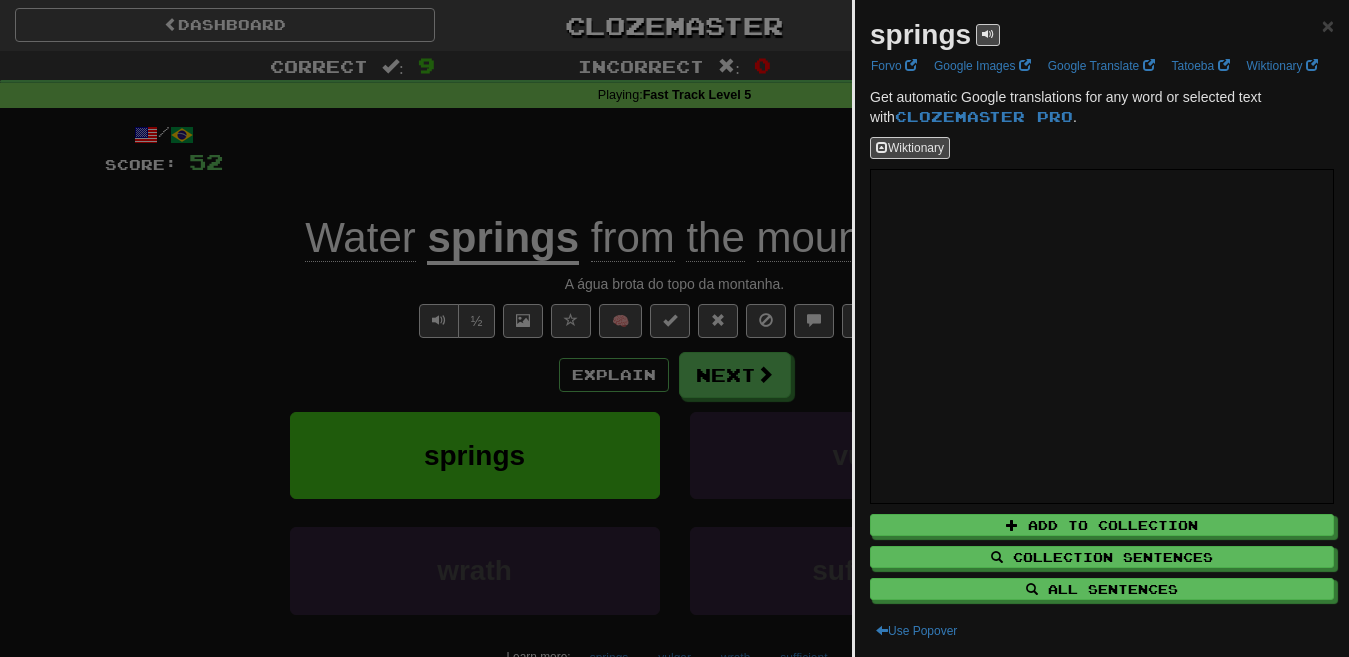 click on "springs ×" at bounding box center [1102, 35] 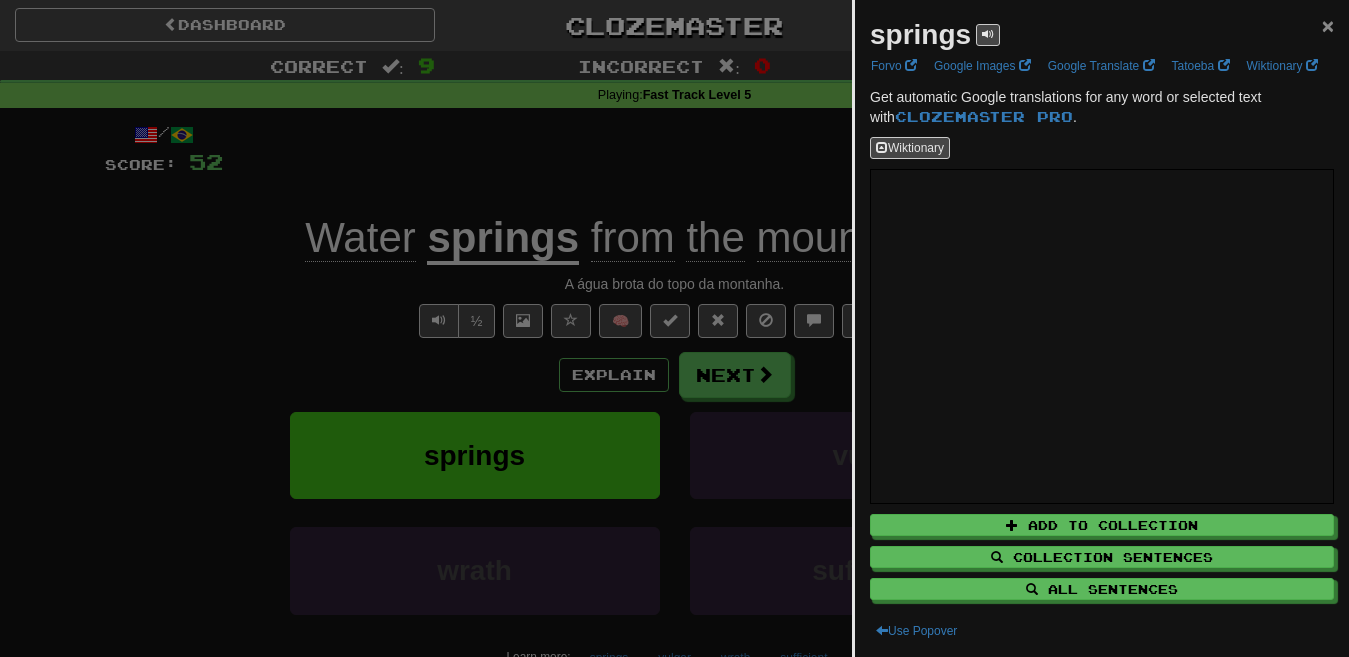 click on "×" at bounding box center [1328, 25] 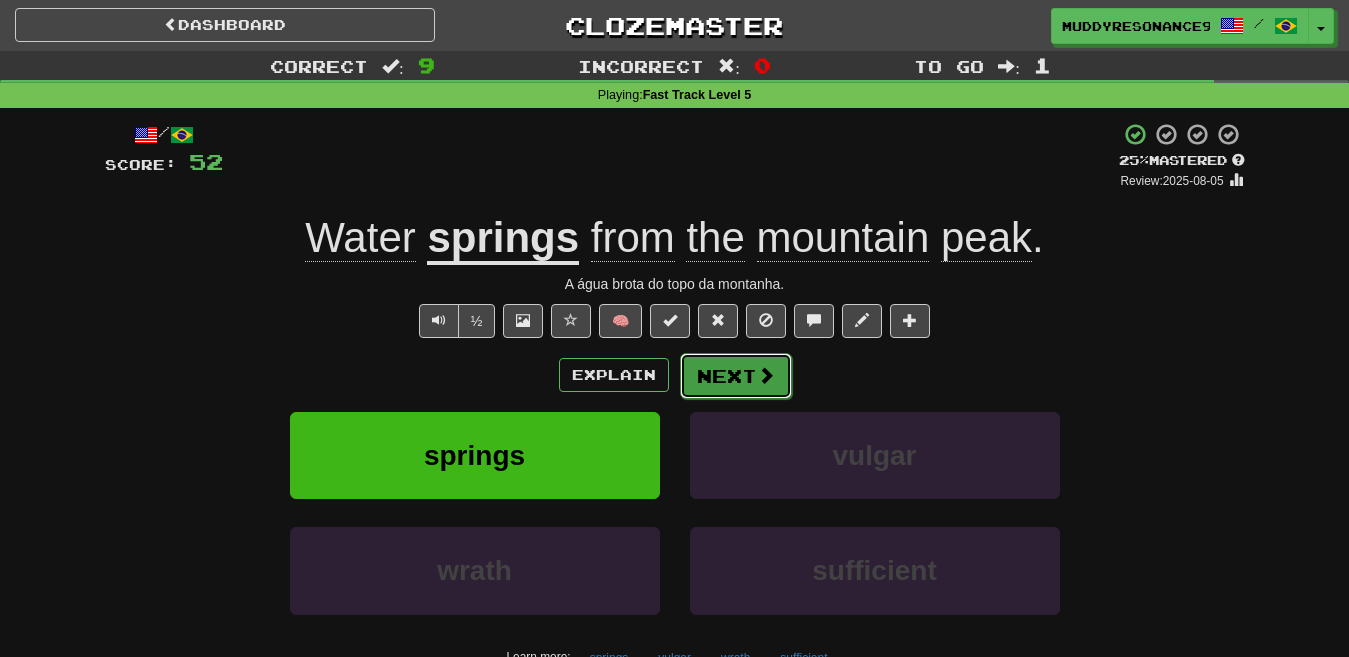 click at bounding box center [766, 375] 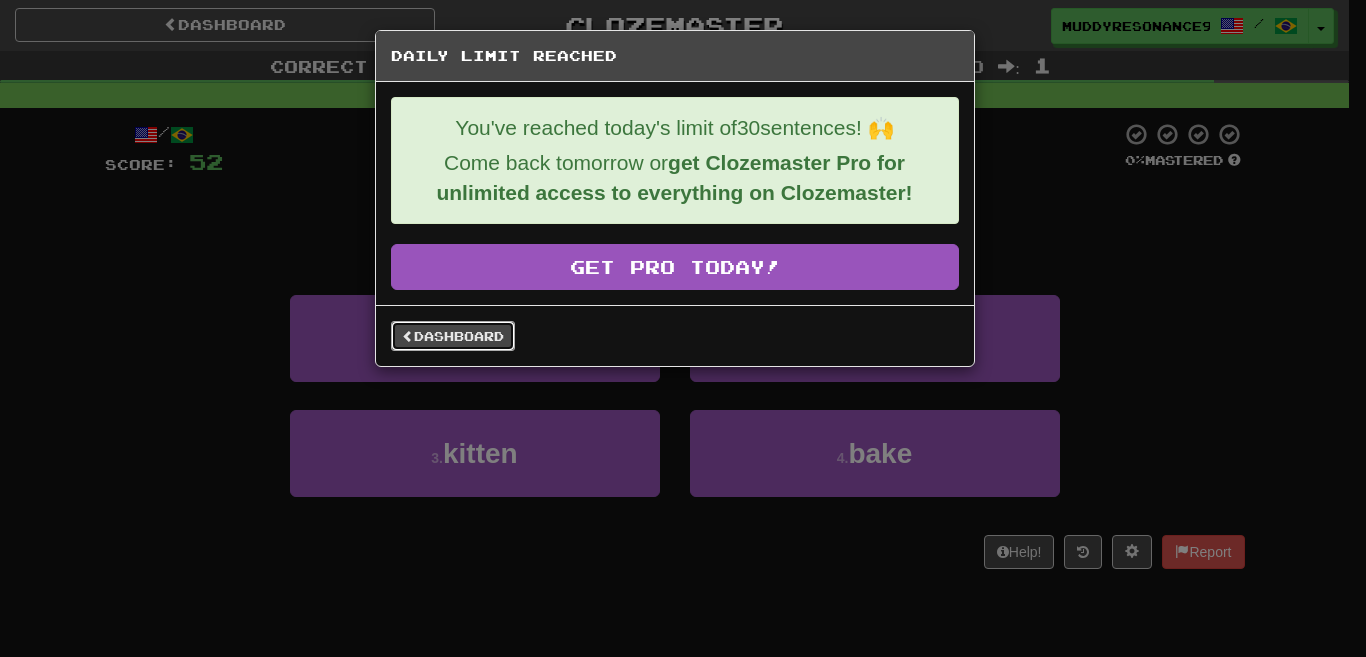 click on "Dashboard" at bounding box center [453, 336] 